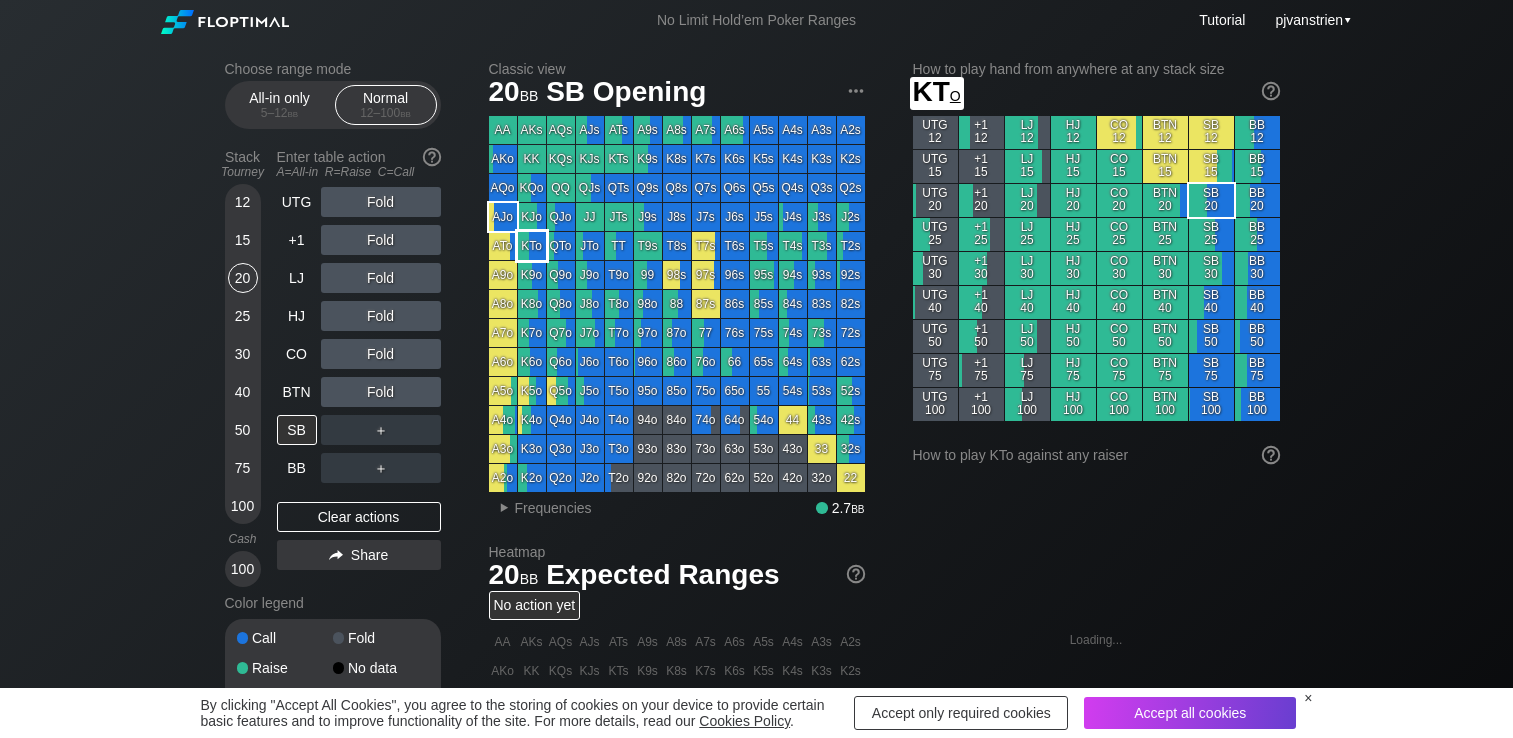 scroll, scrollTop: 0, scrollLeft: 0, axis: both 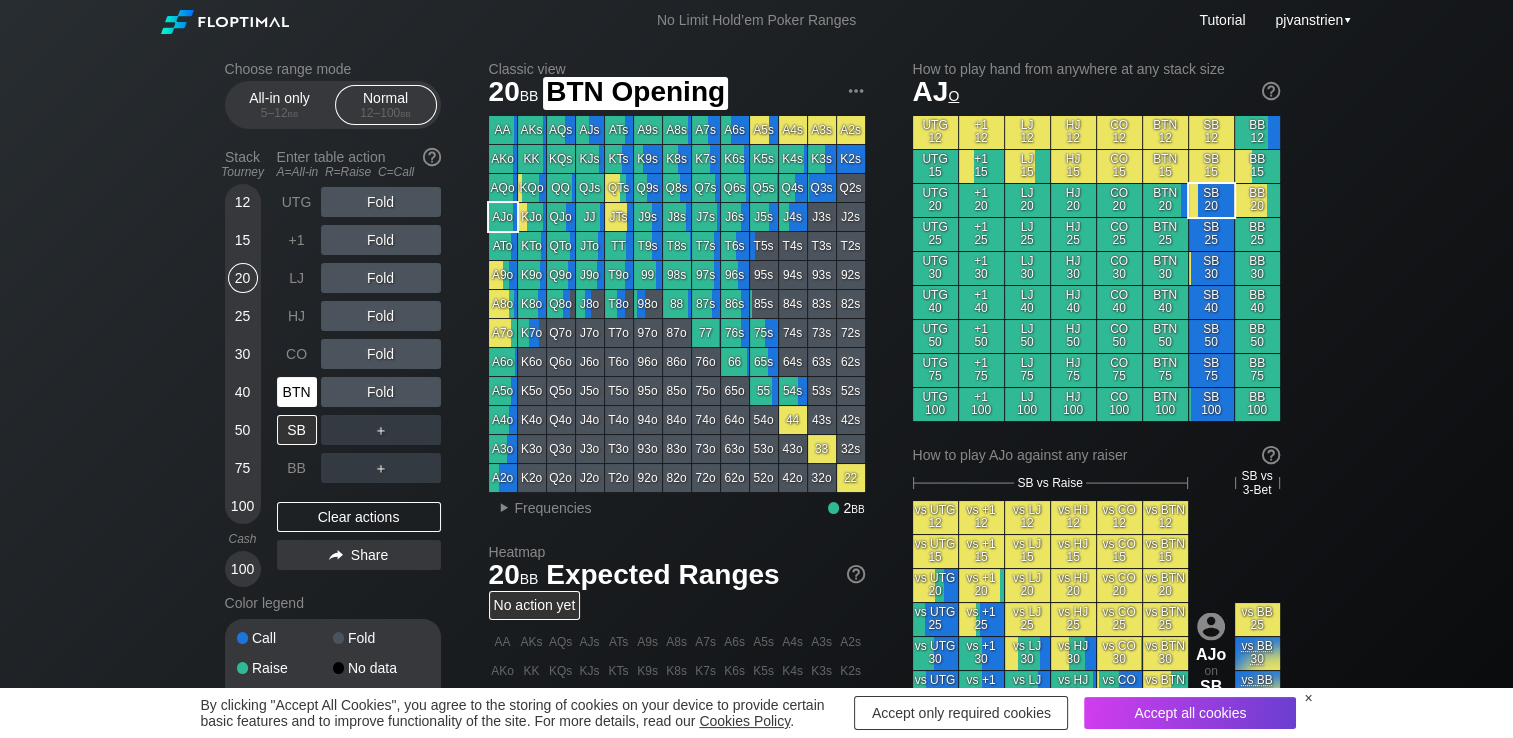 click on "BTN" at bounding box center [299, 392] 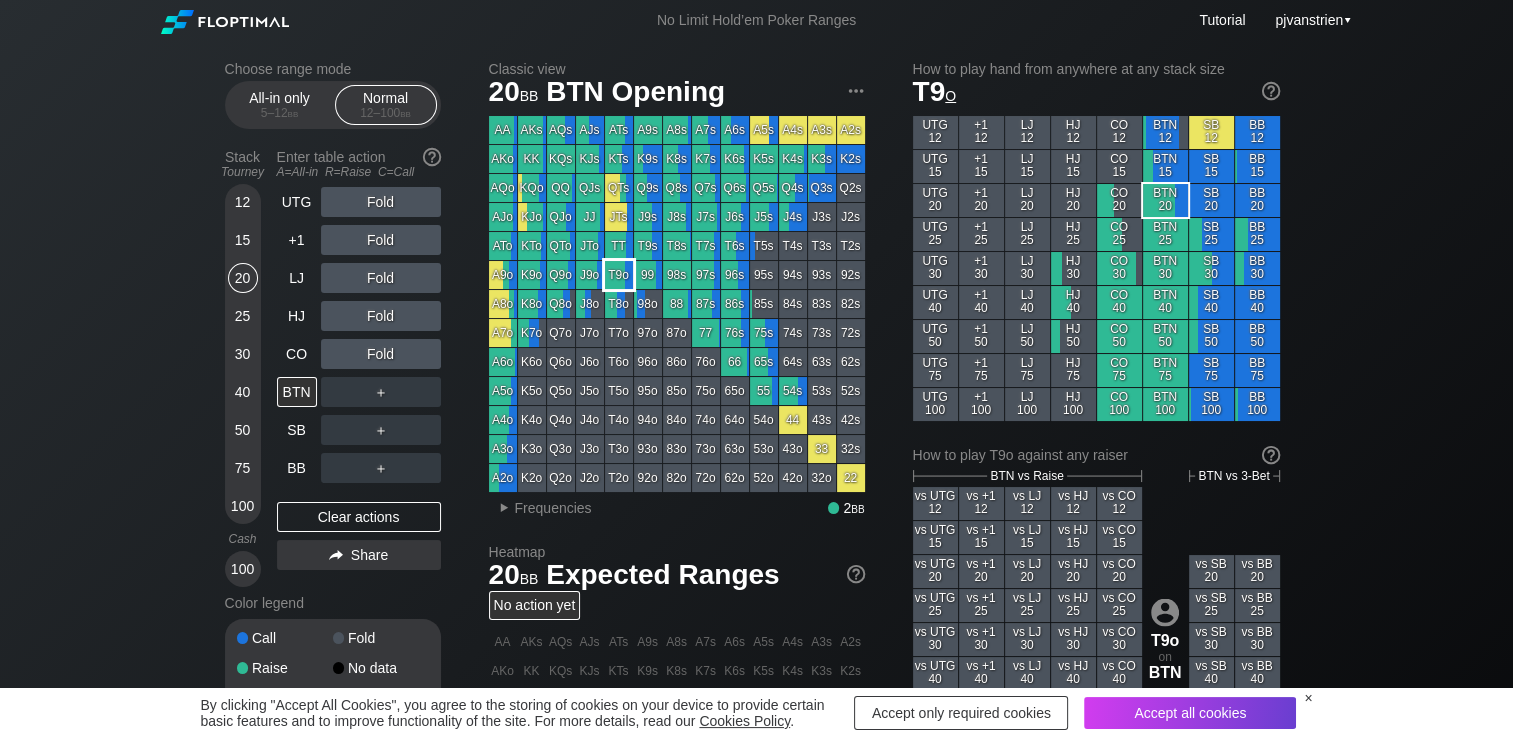 click on "T9o" at bounding box center (619, 275) 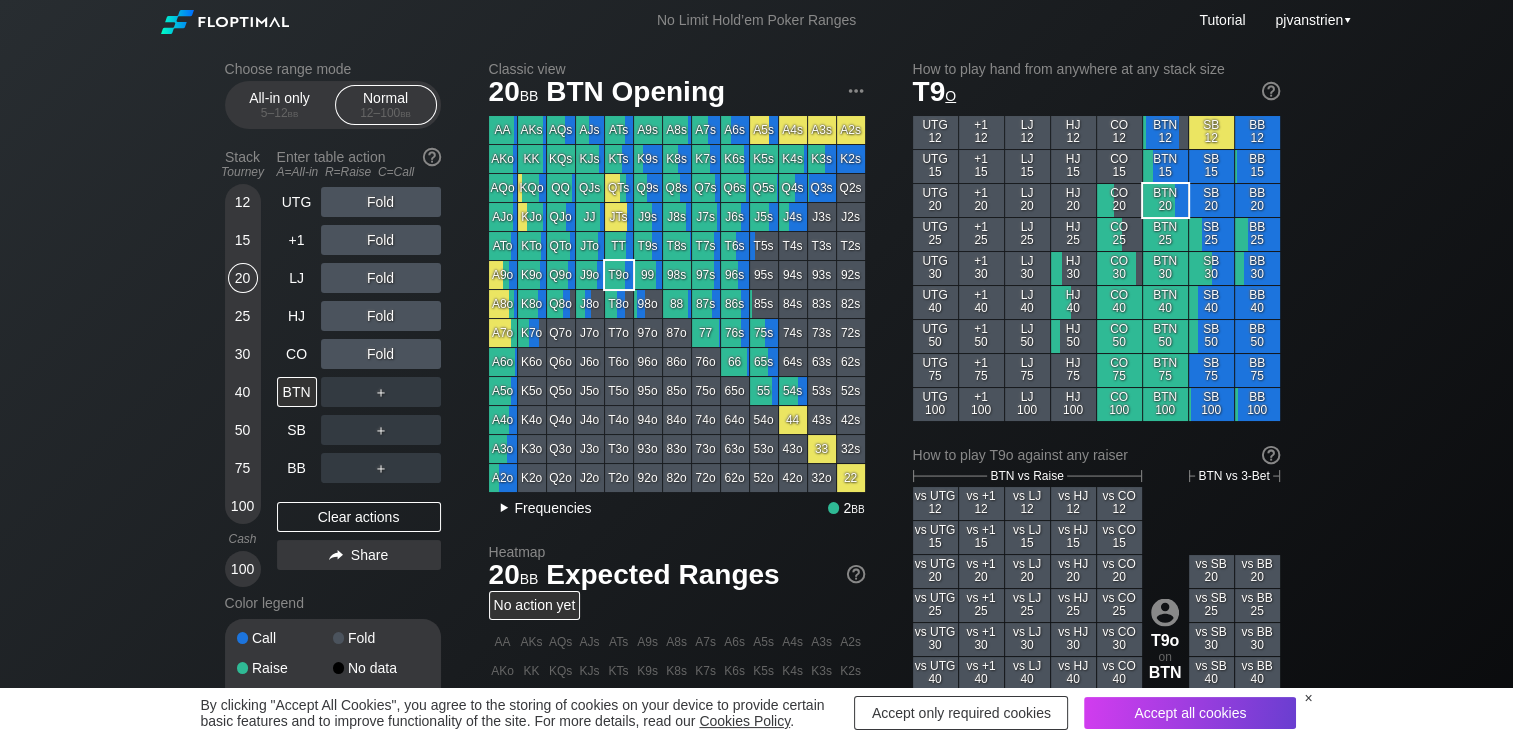 click on "Frequencies" at bounding box center [553, 508] 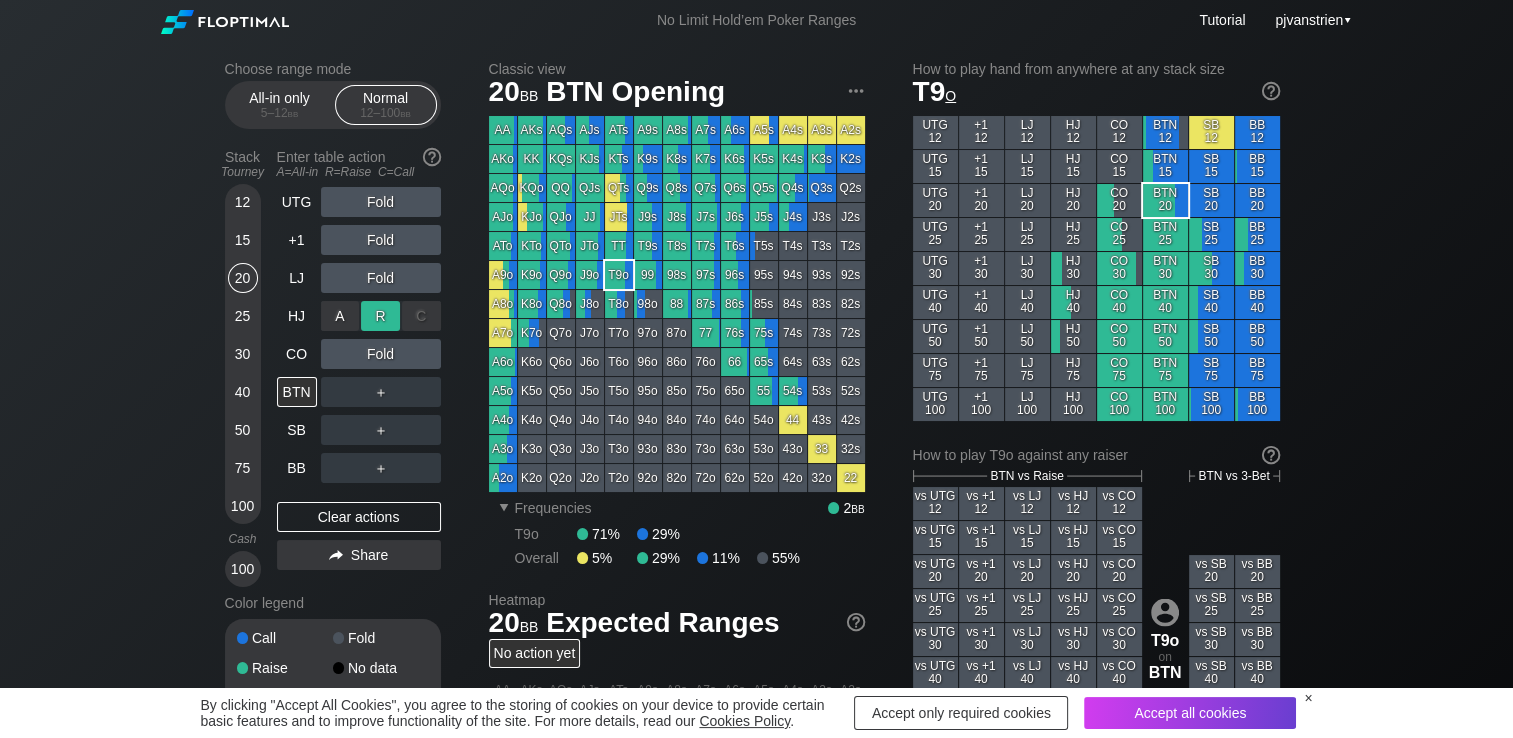 click on "R ✕" at bounding box center (380, 316) 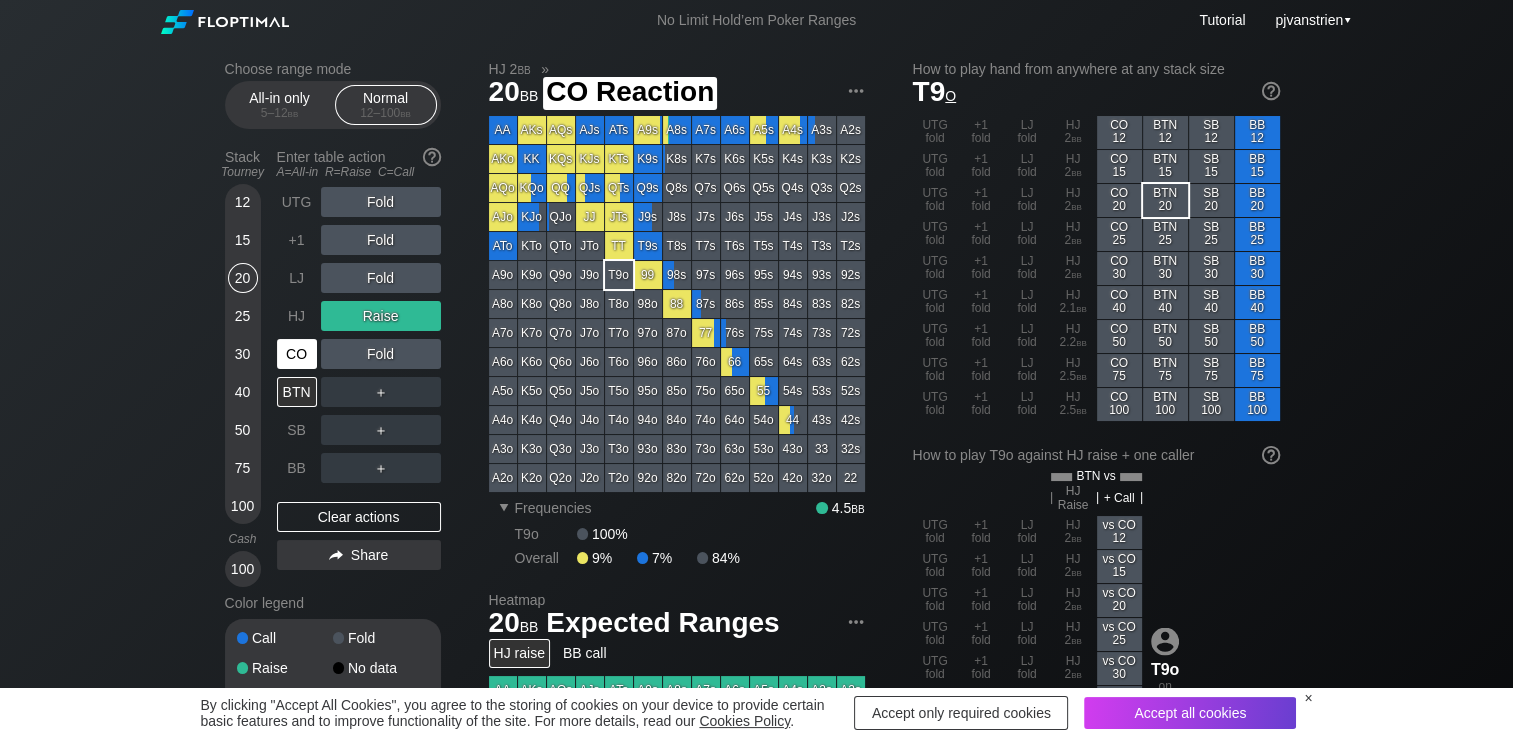 click on "CO" at bounding box center [297, 354] 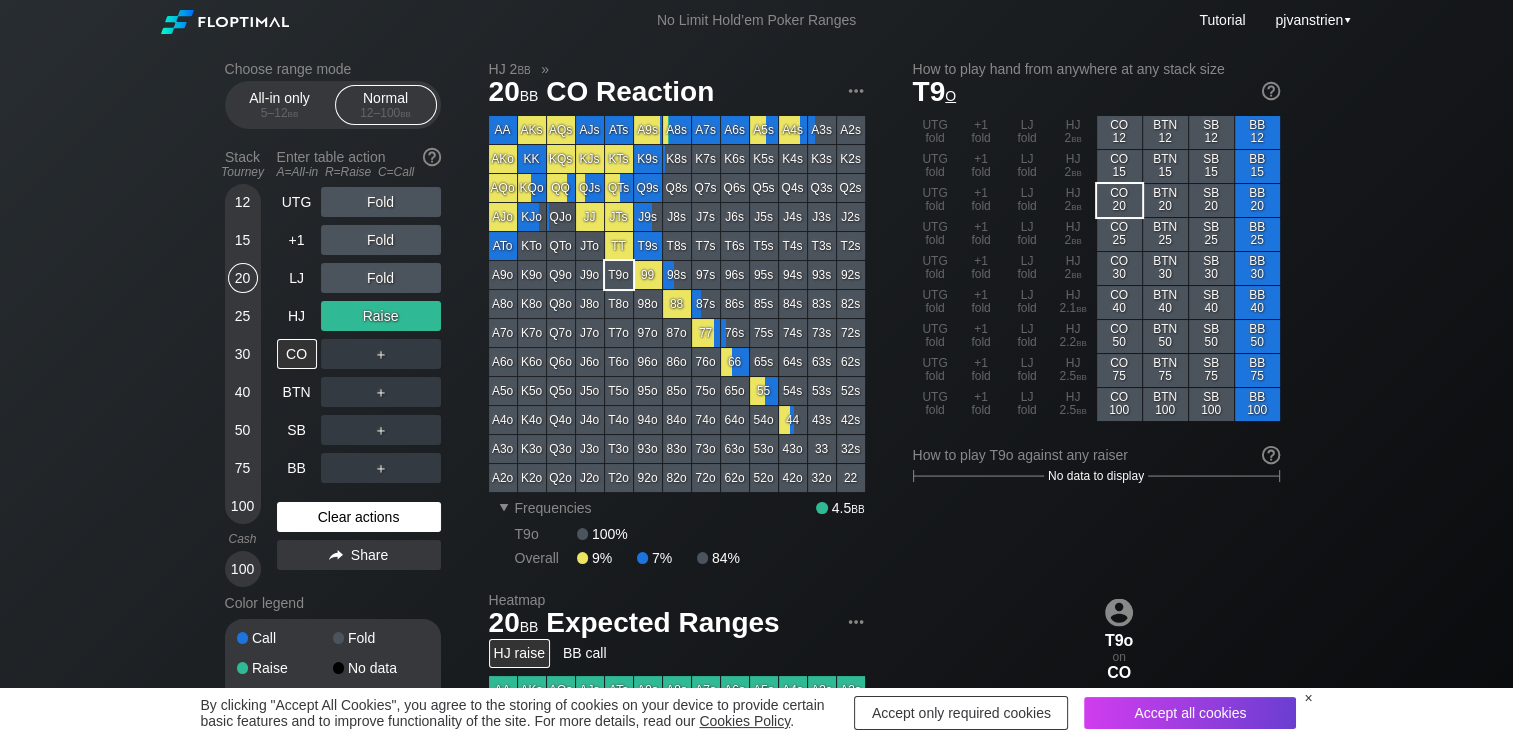 click on "Clear actions" at bounding box center [359, 517] 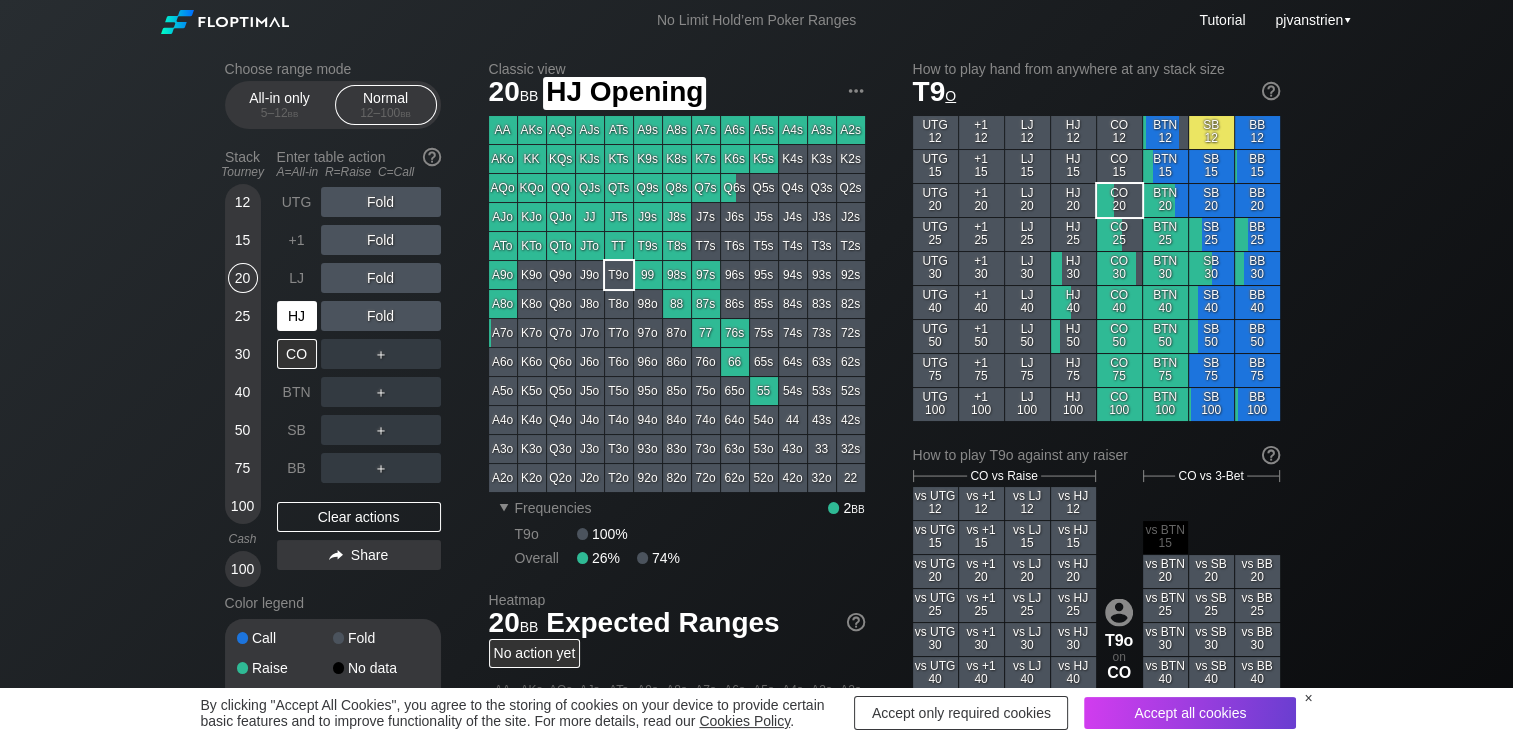 click on "HJ" at bounding box center [297, 316] 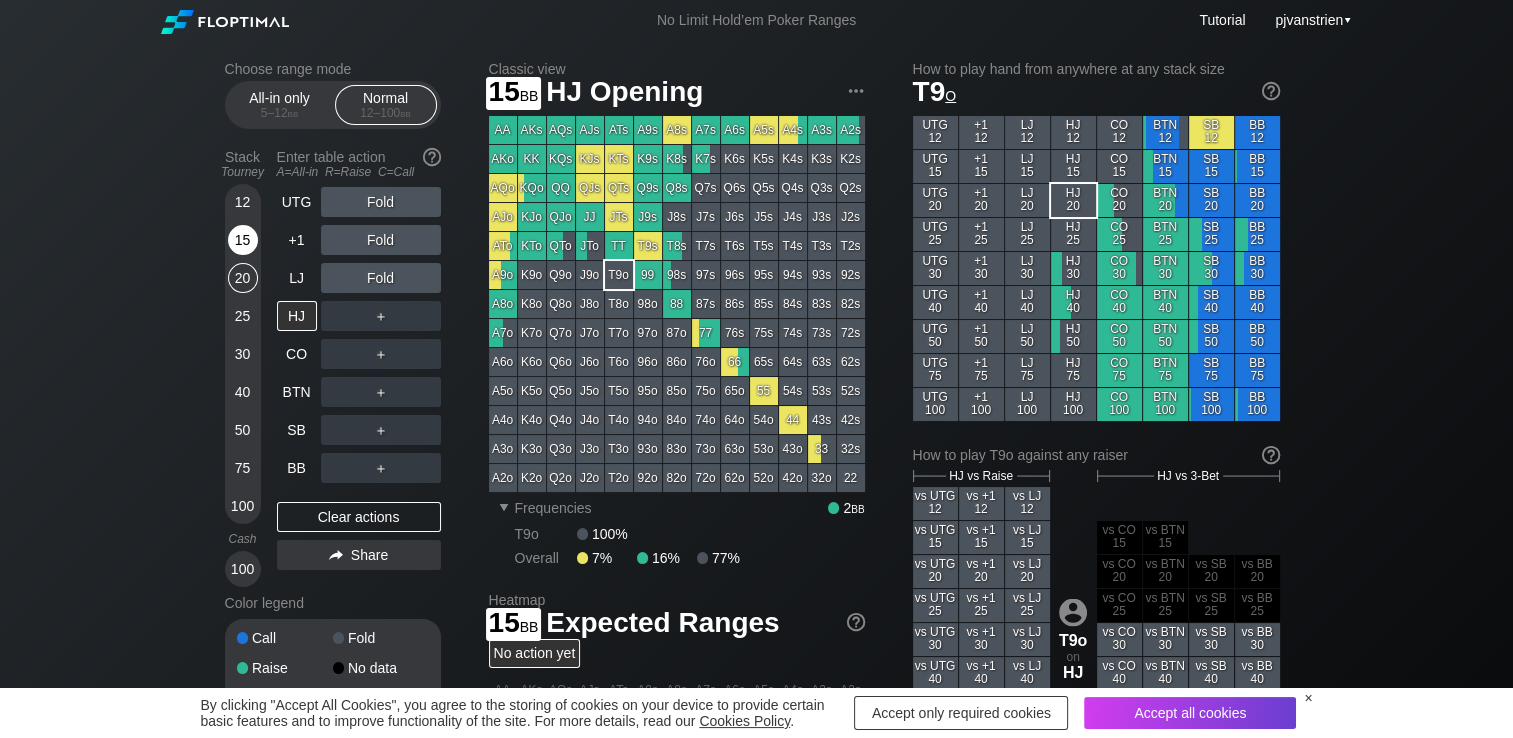 click on "15" at bounding box center [243, 240] 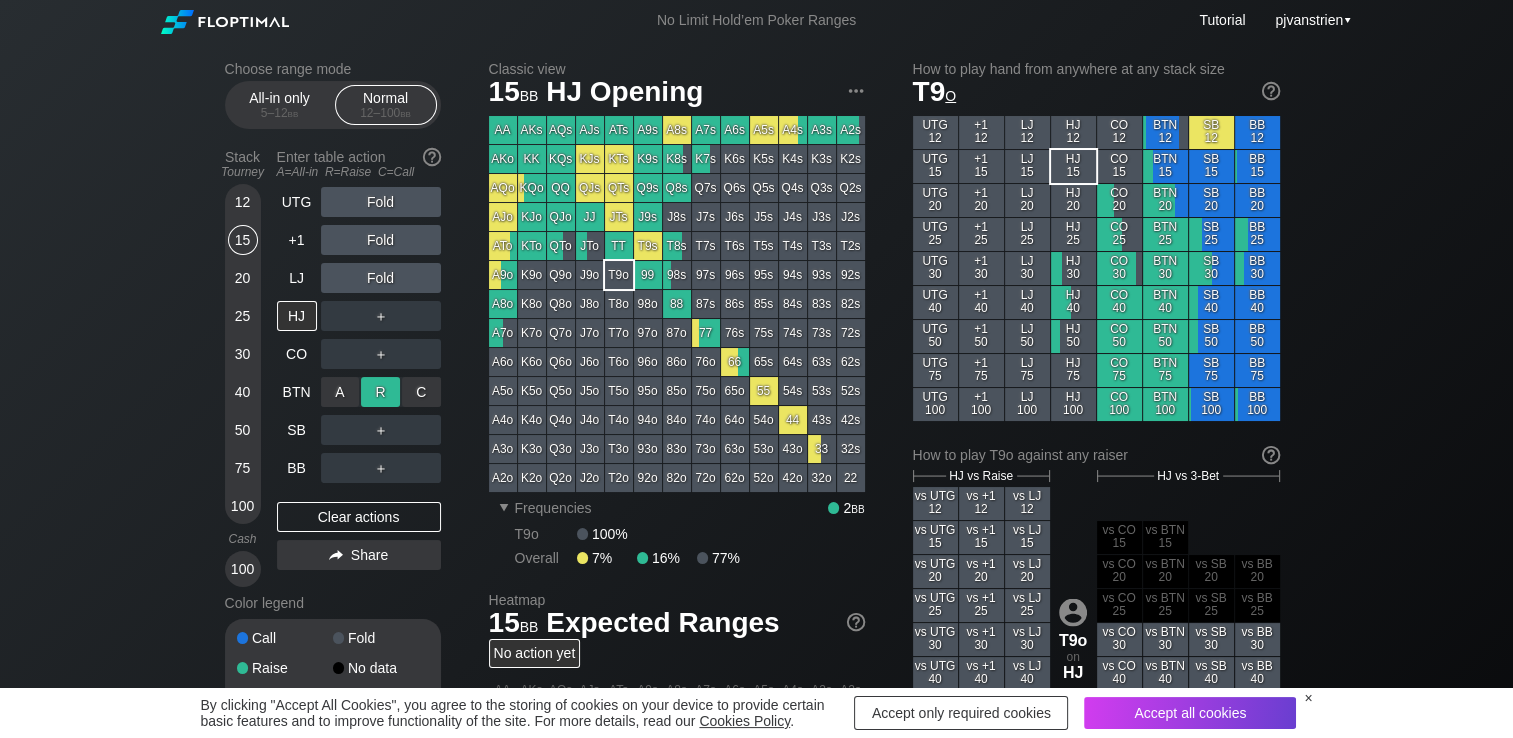 click on "R ✕" at bounding box center (380, 392) 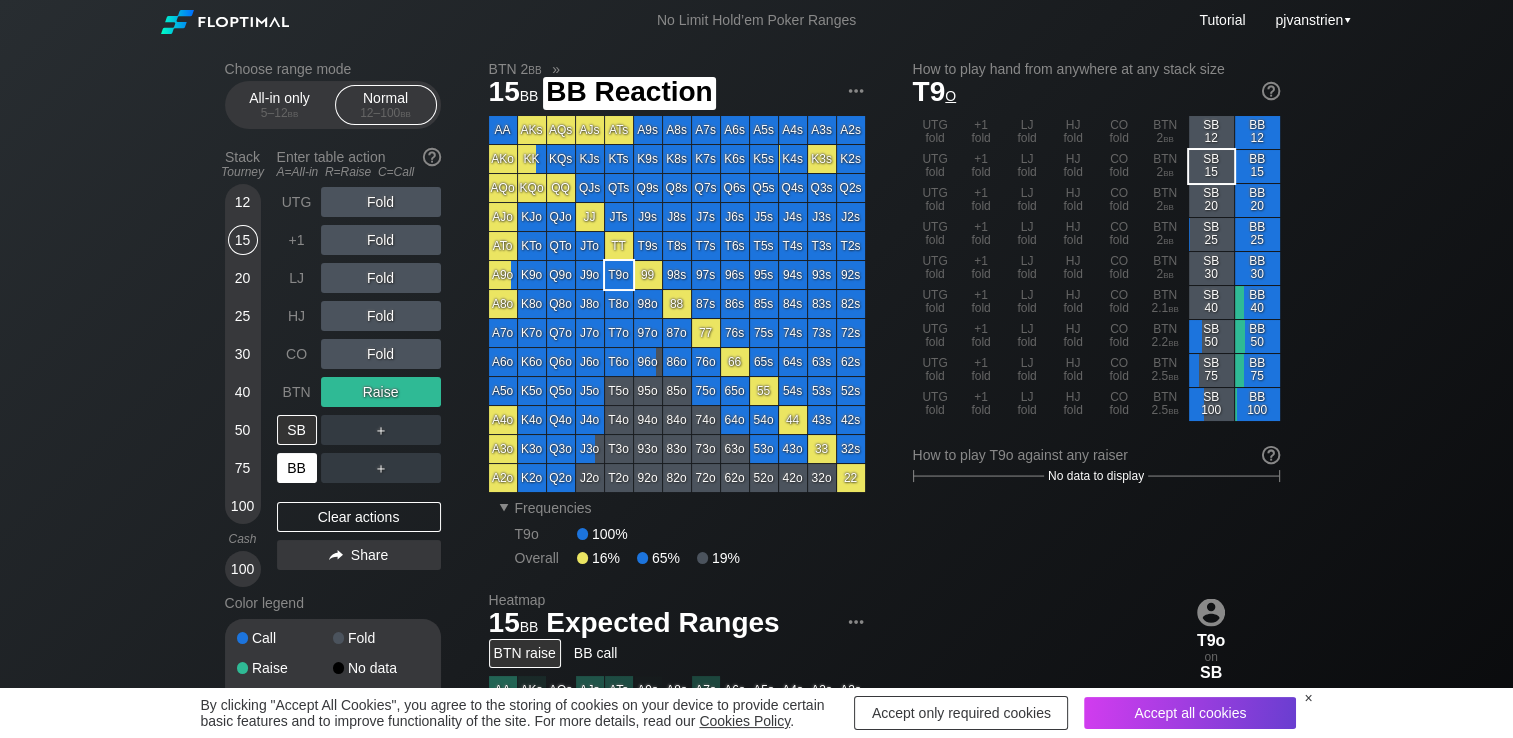 click on "BB" at bounding box center [297, 468] 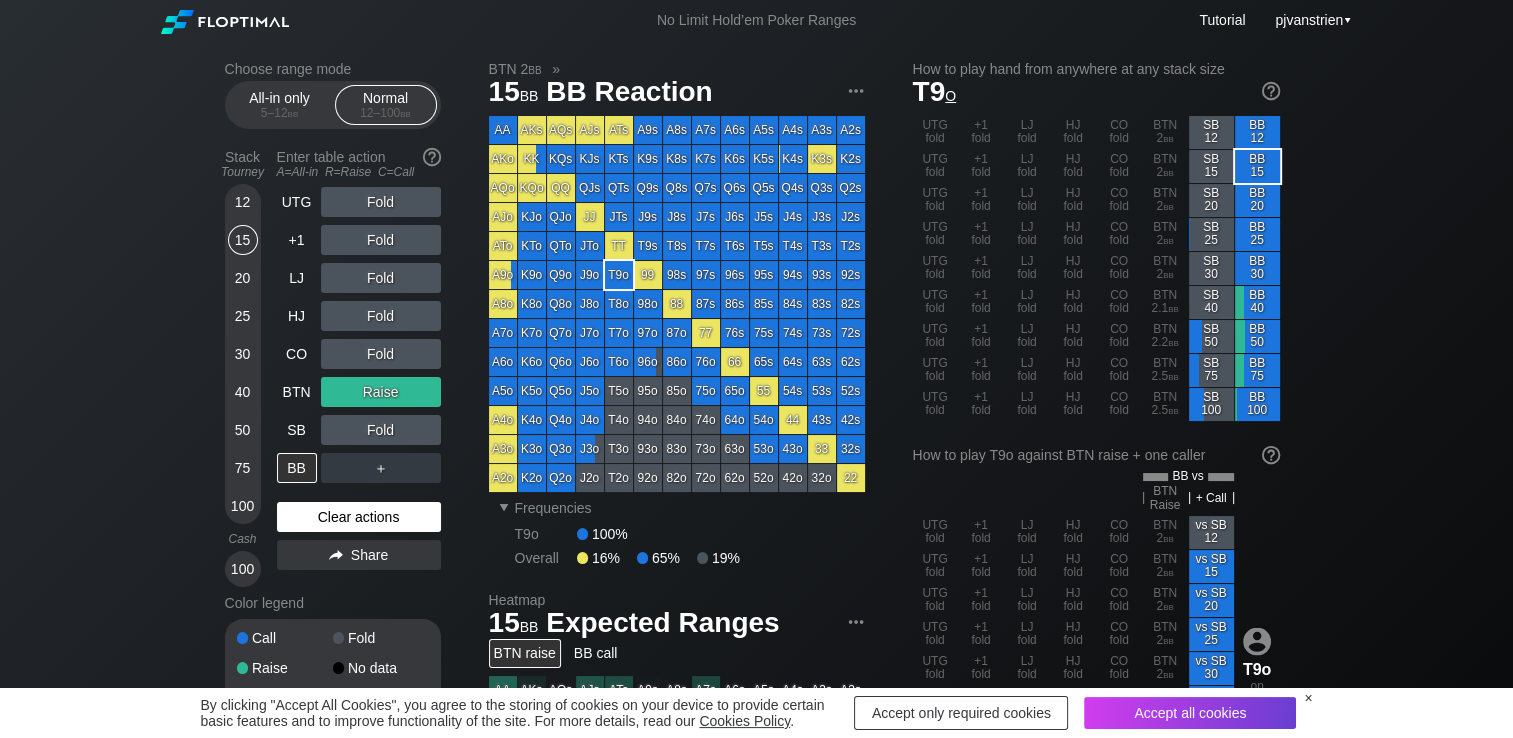 click on "Clear actions" at bounding box center [359, 517] 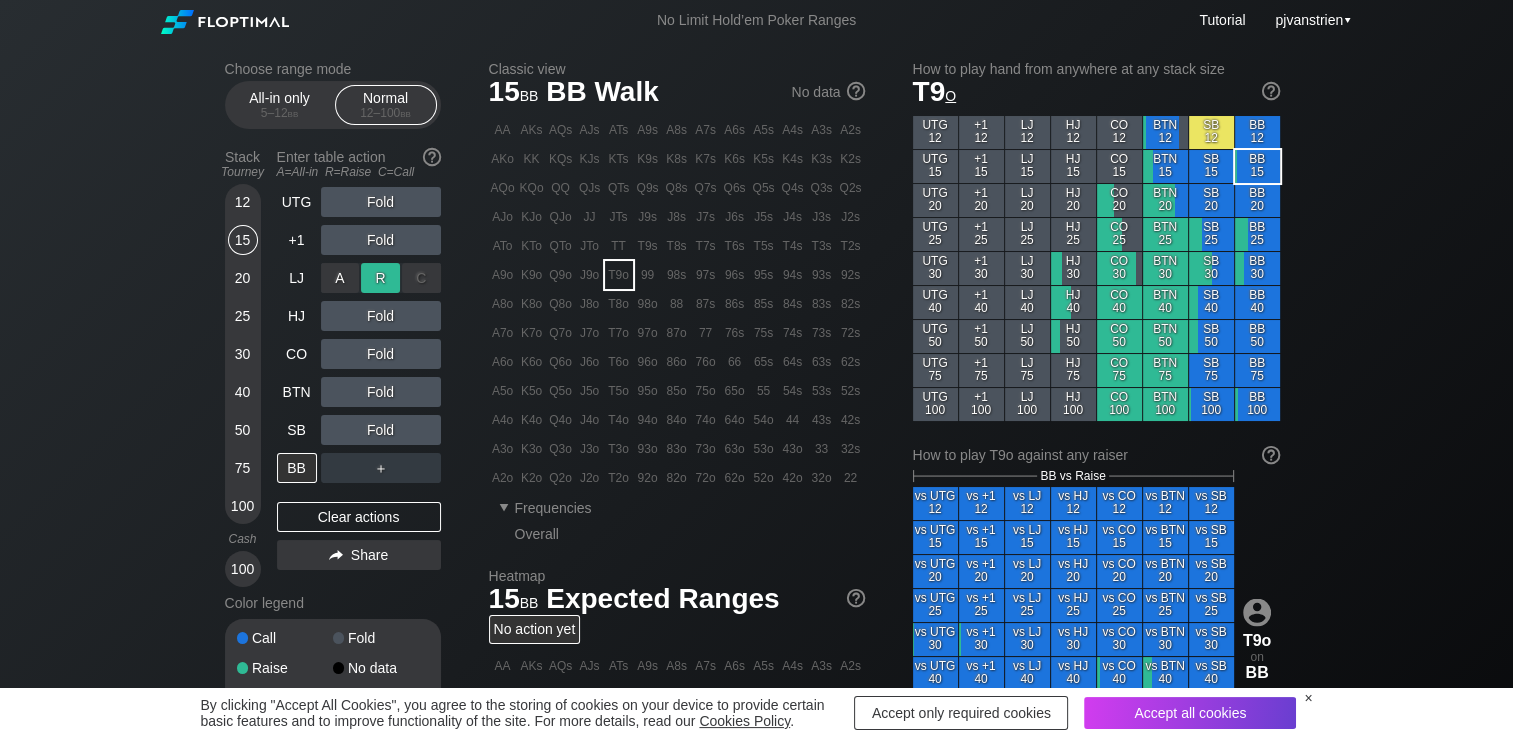 click on "R ✕" at bounding box center (380, 278) 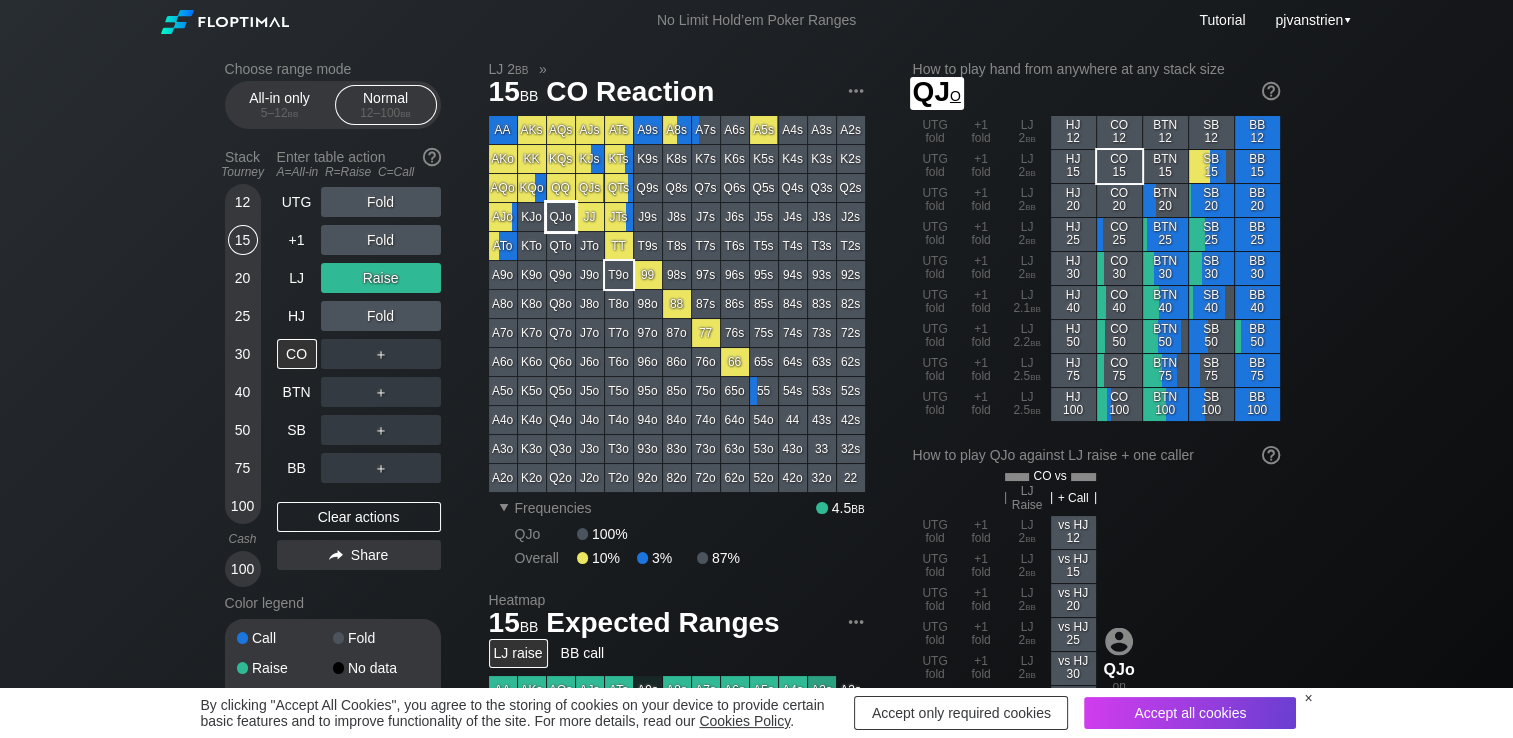drag, startPoint x: 292, startPoint y: 347, endPoint x: 556, endPoint y: 211, distance: 296.97137 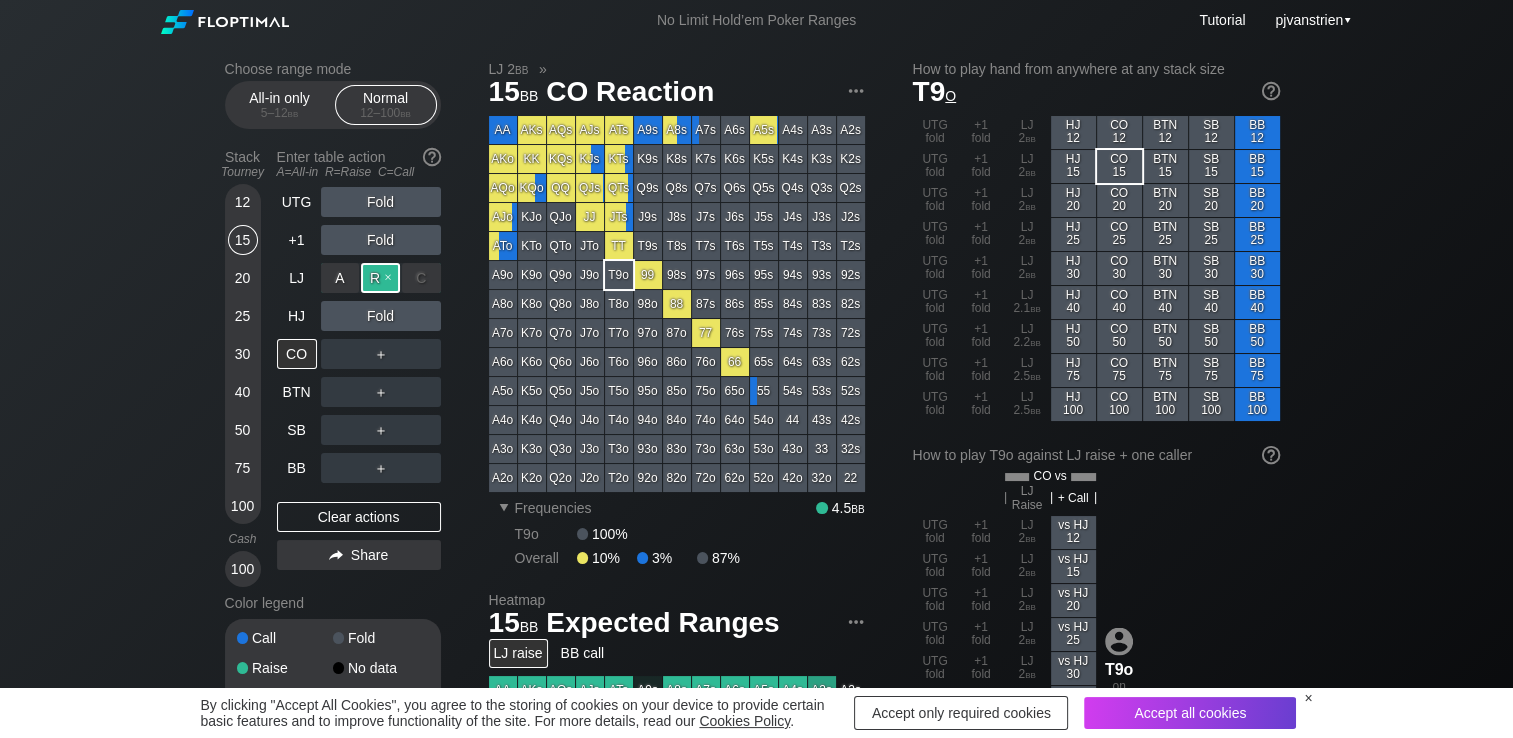 click on "R ✕" at bounding box center [380, 278] 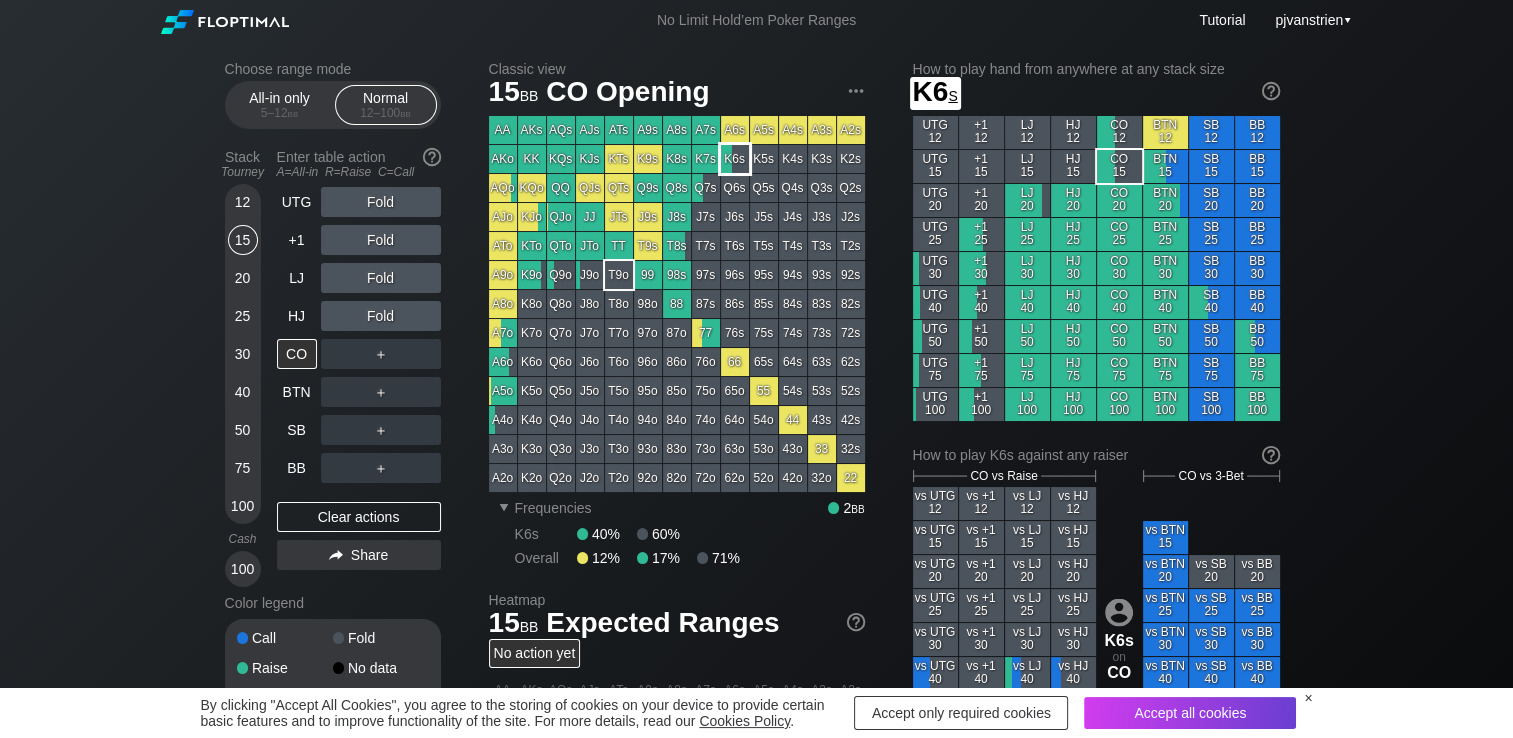 click on "K6s" at bounding box center (735, 159) 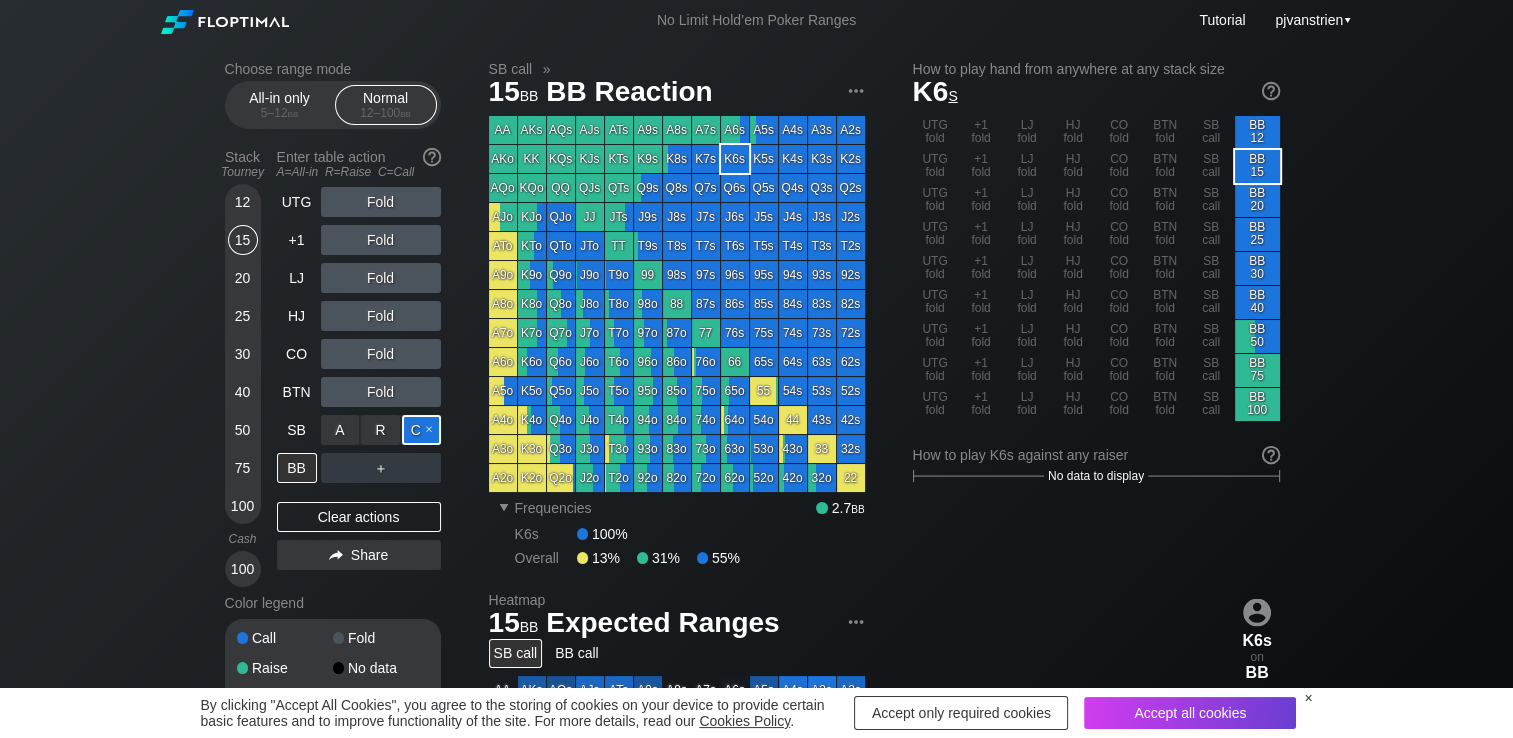 click on "C ✕" at bounding box center [421, 430] 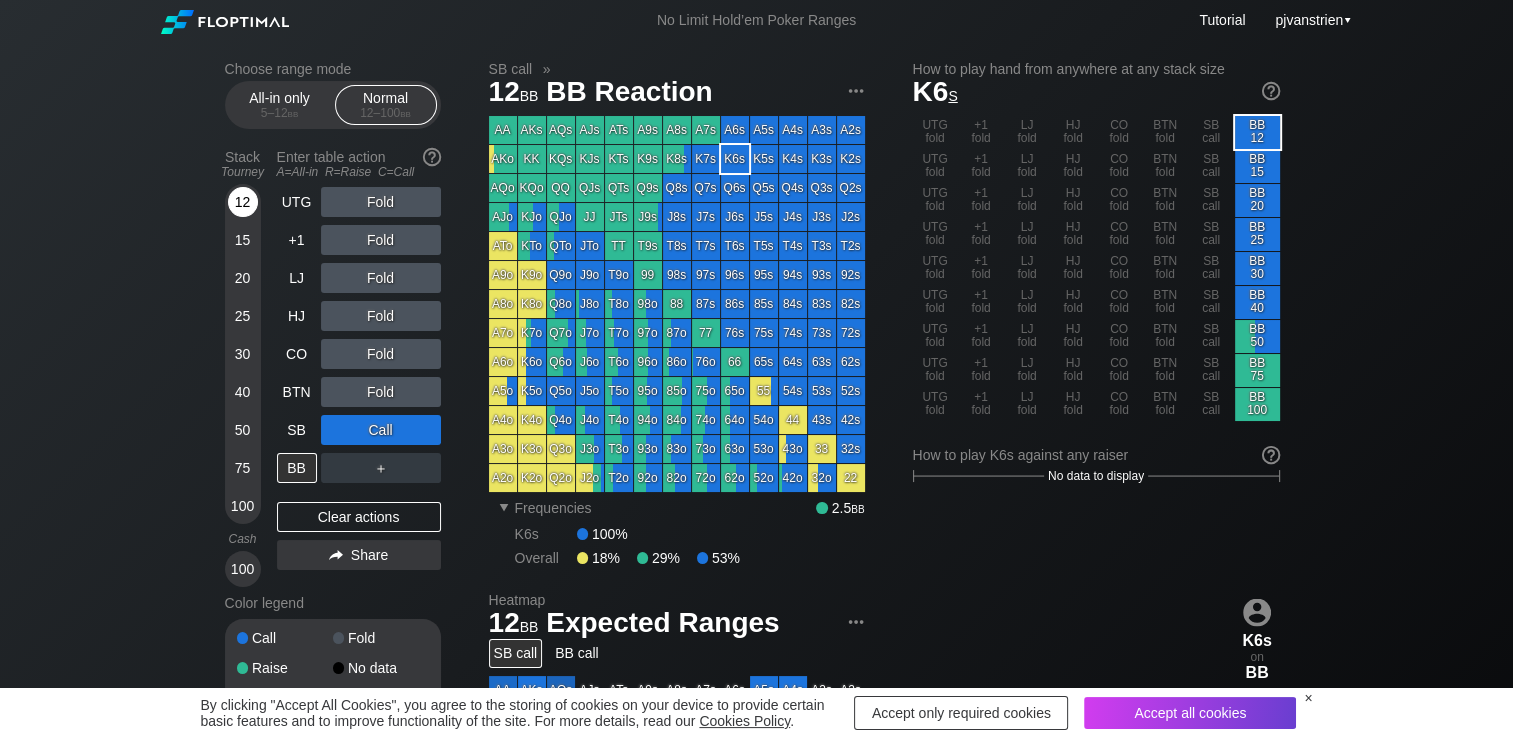 click on "12" at bounding box center [243, 202] 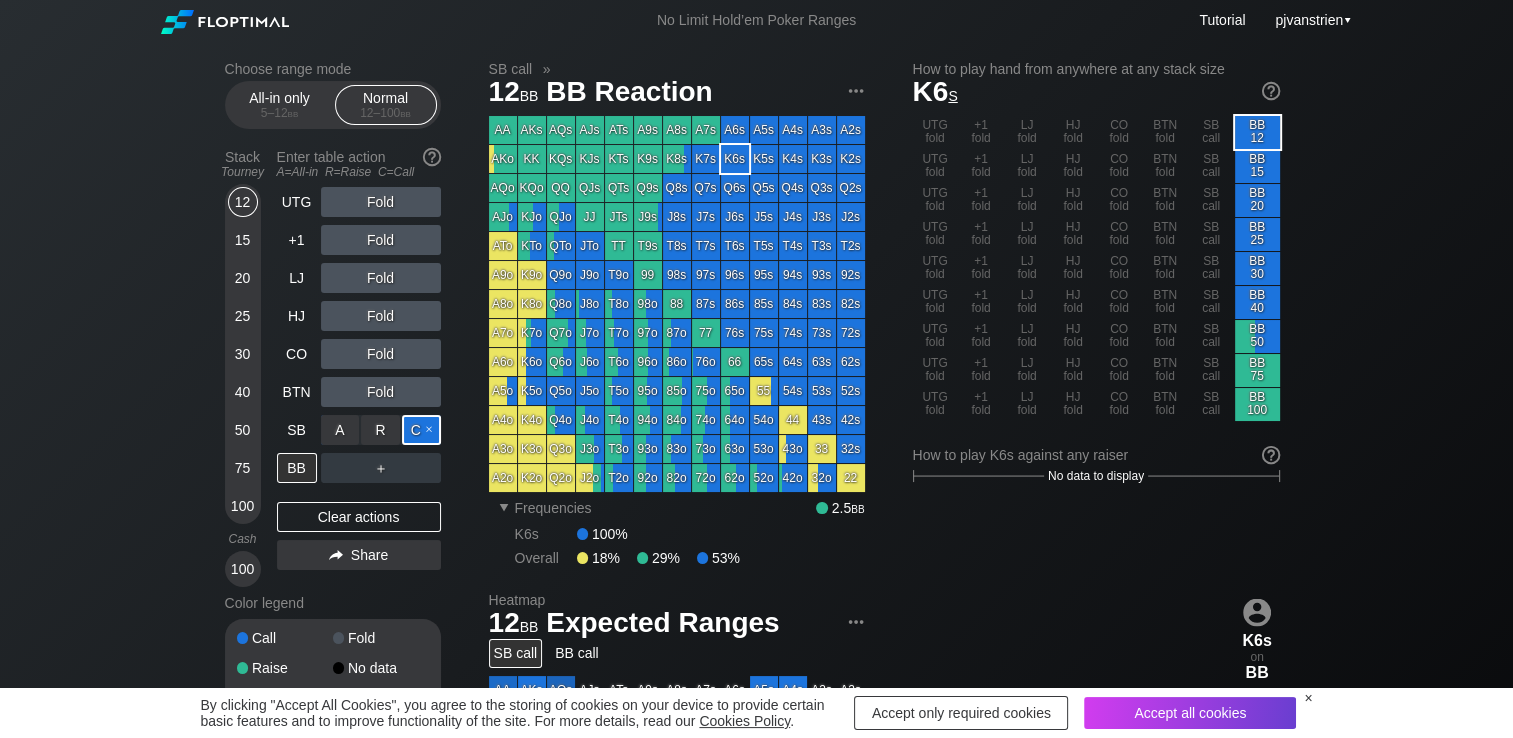 click on "C ✕" at bounding box center (421, 430) 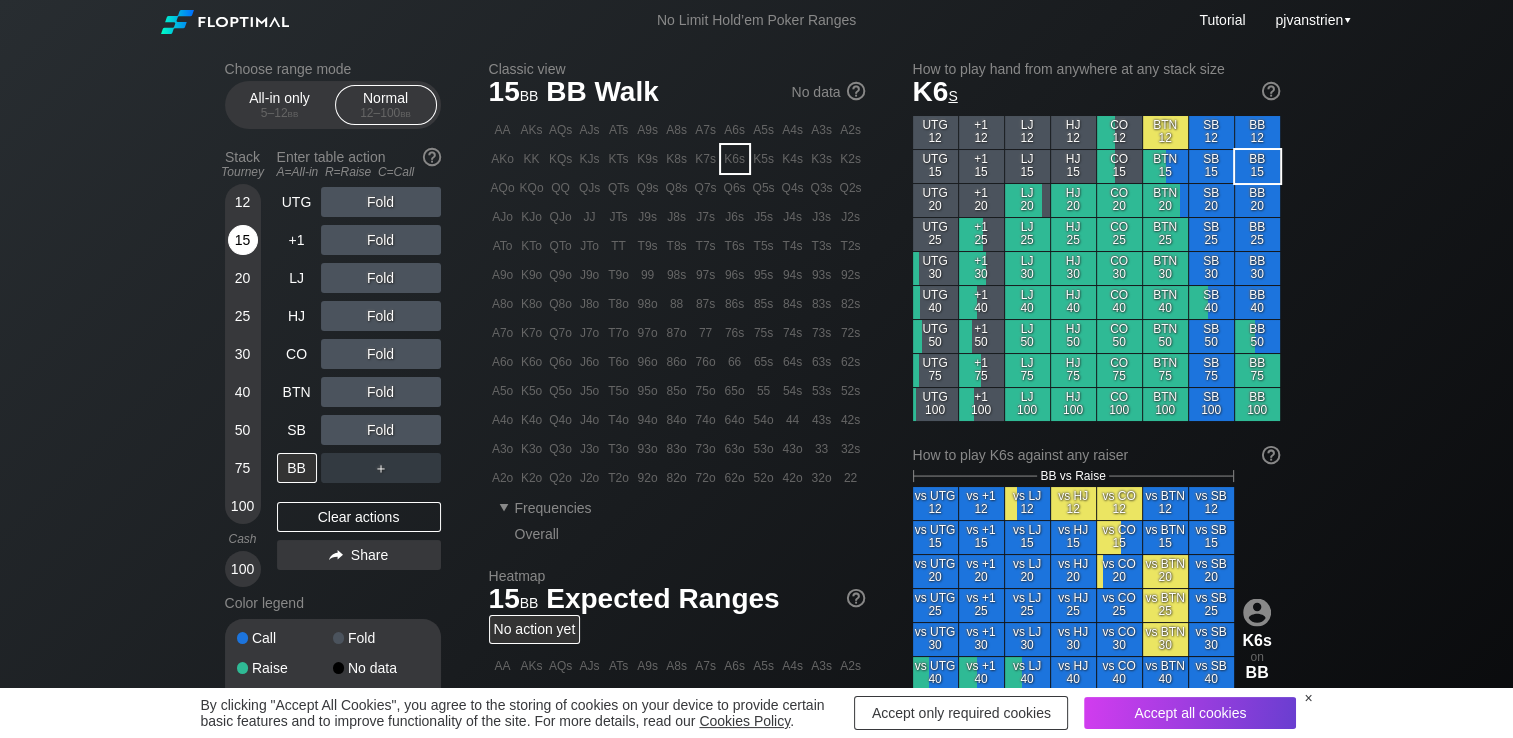 click on "15" at bounding box center [243, 240] 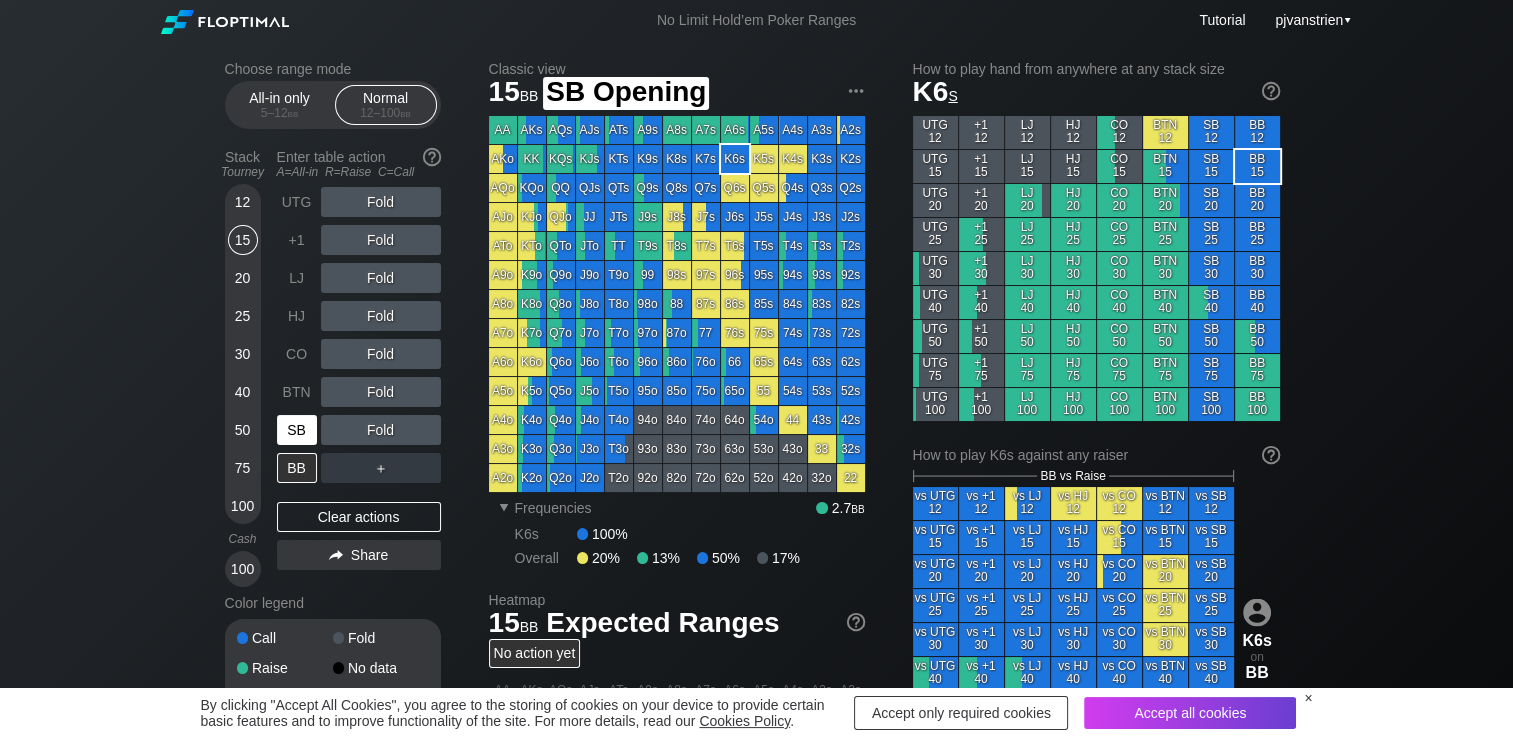 click on "SB" at bounding box center [297, 430] 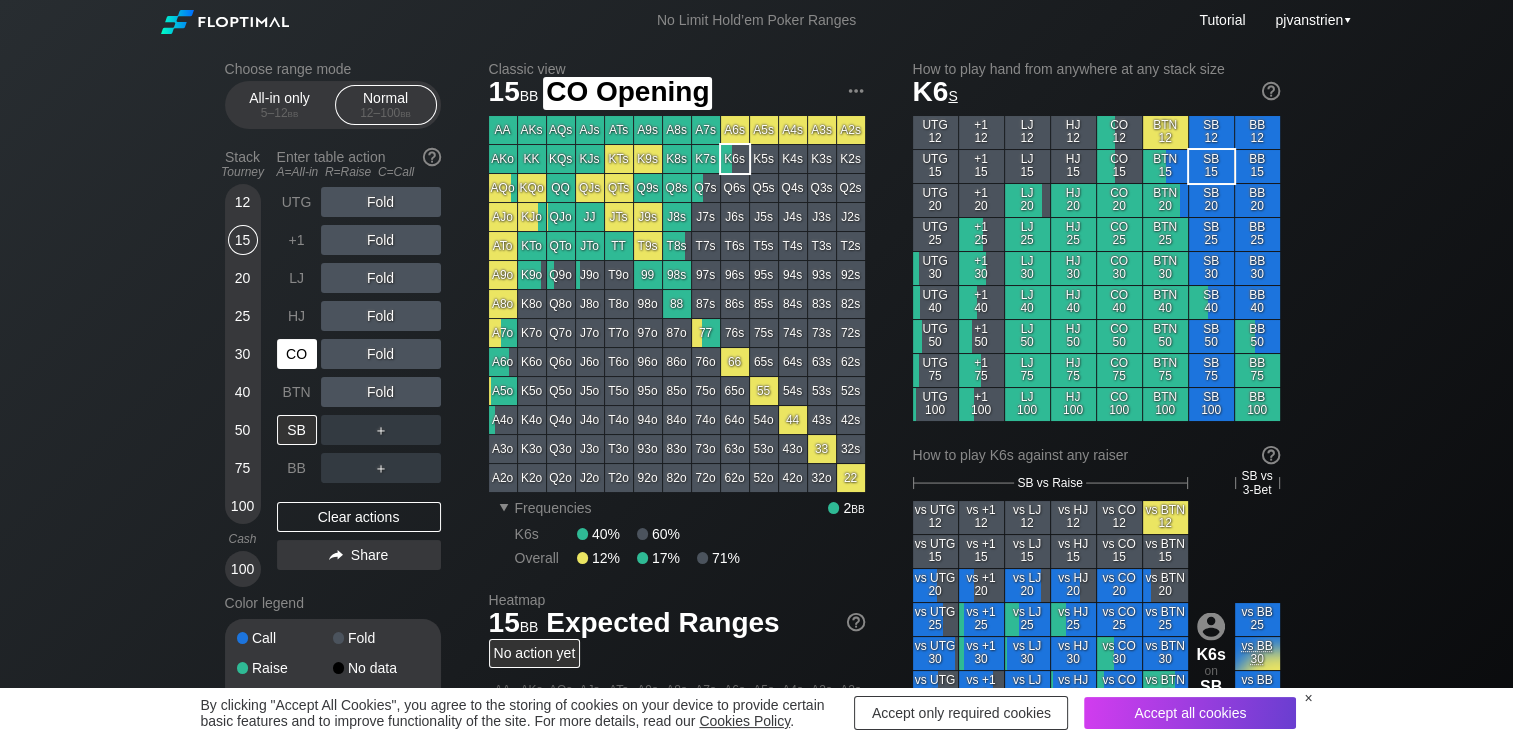 click on "CO" at bounding box center (297, 354) 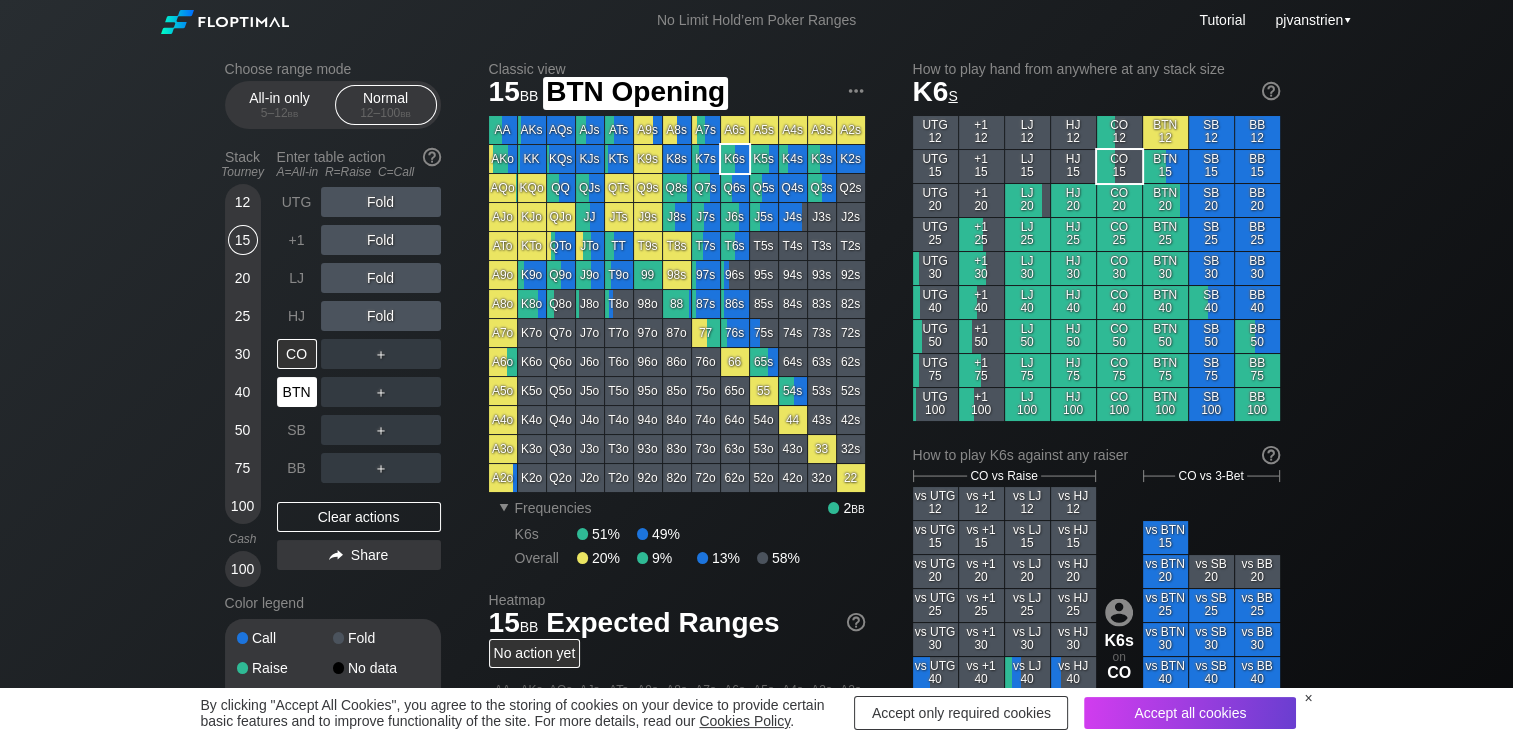 click on "BTN" at bounding box center [297, 392] 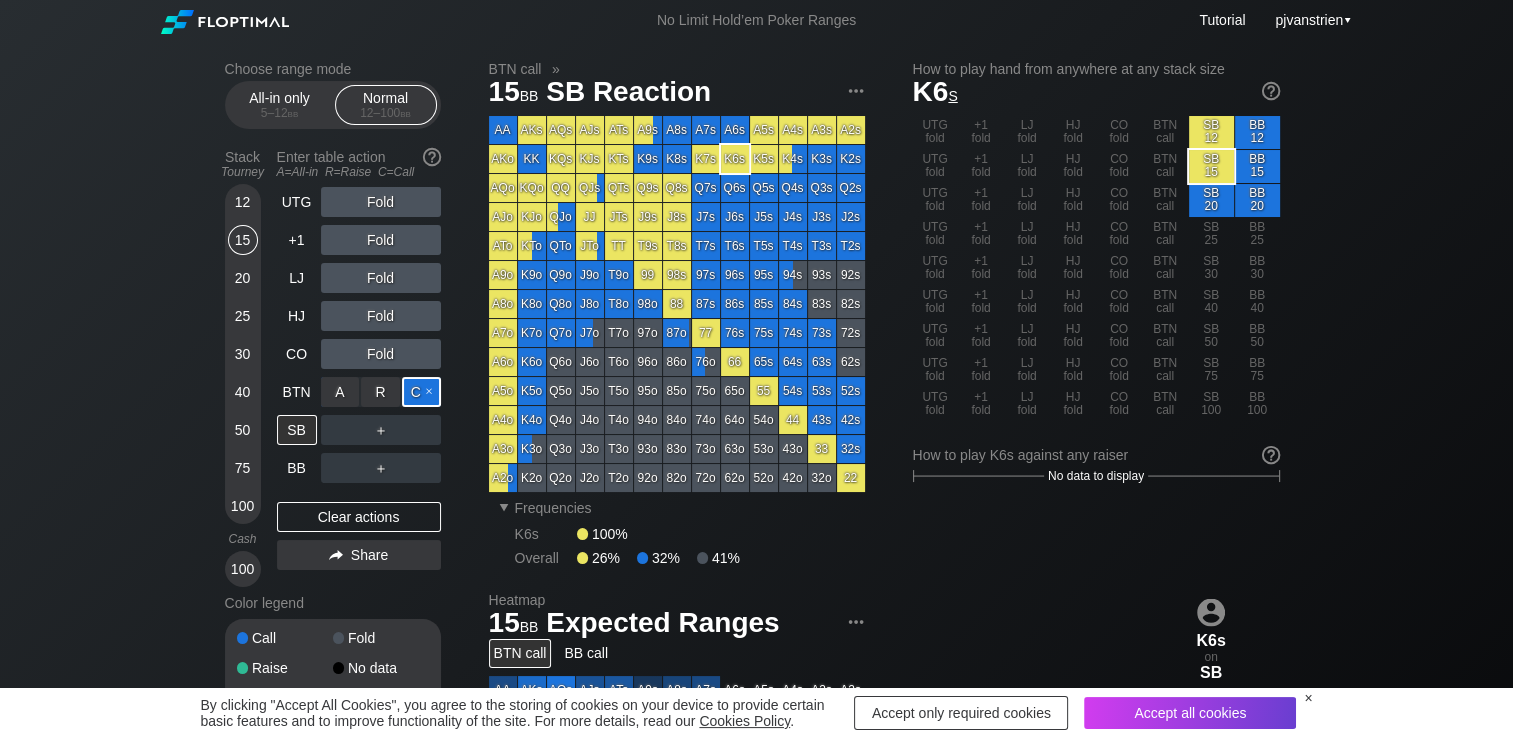 click on "C ✕" at bounding box center [421, 392] 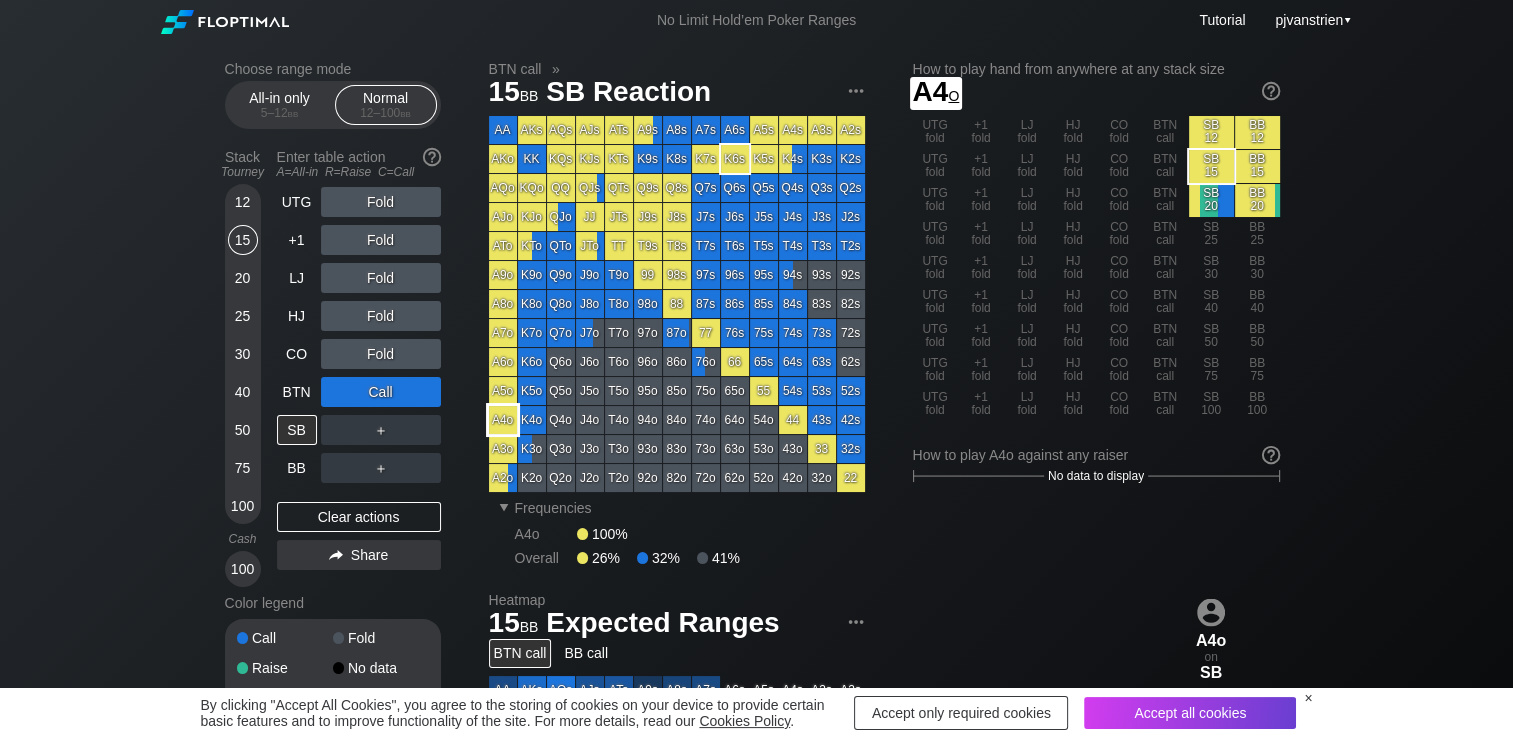 click on "A4o" at bounding box center [503, 420] 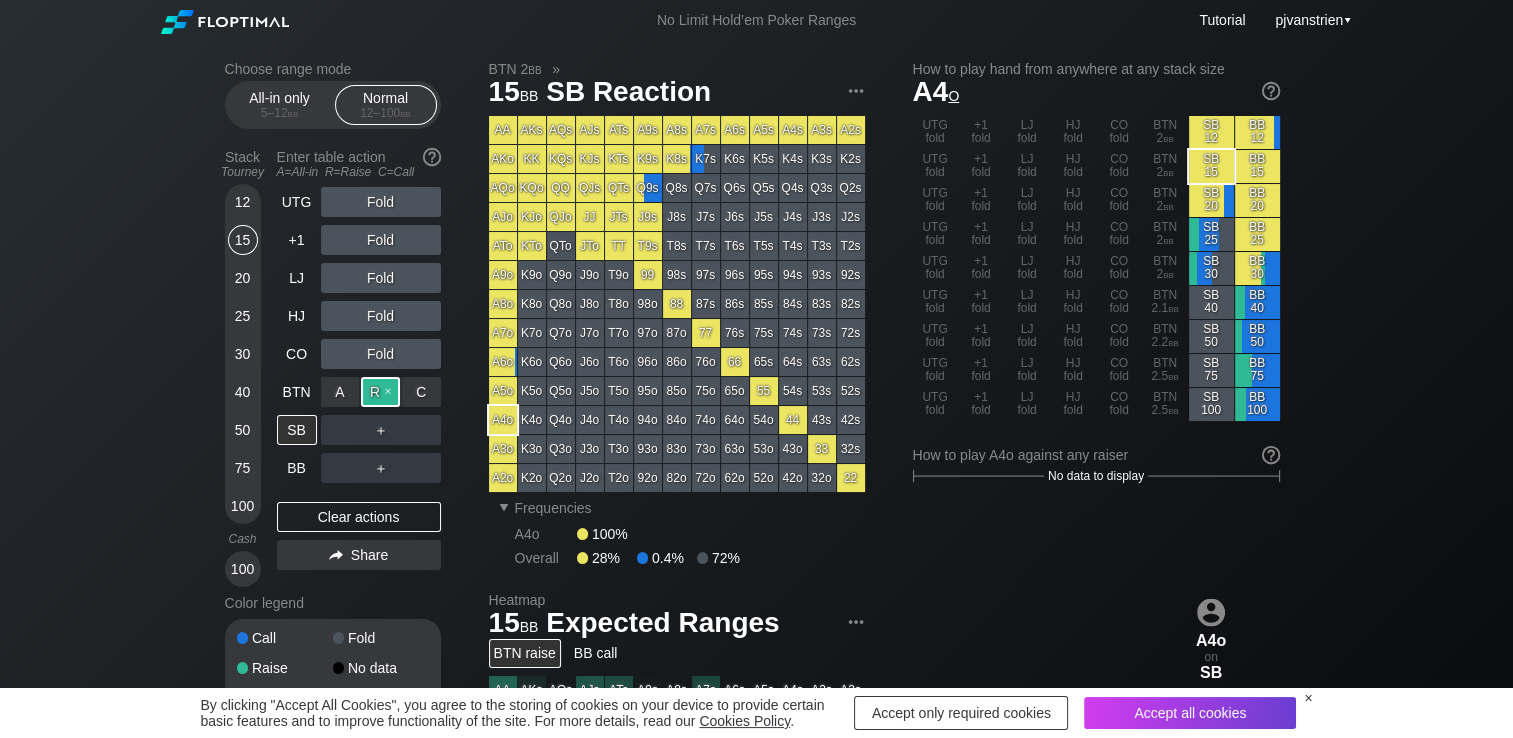 click on "R ✕" at bounding box center [380, 392] 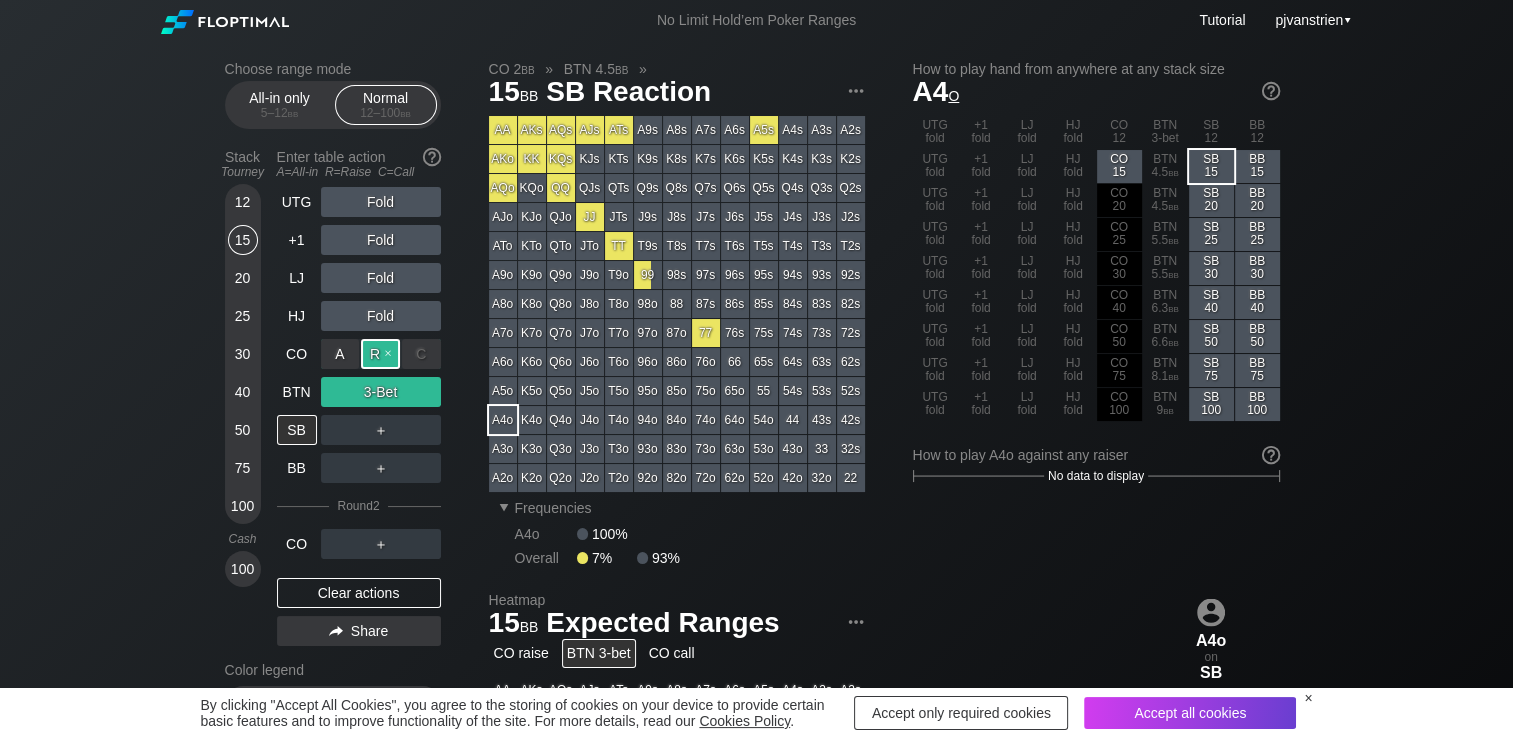 click on "R ✕" at bounding box center (380, 354) 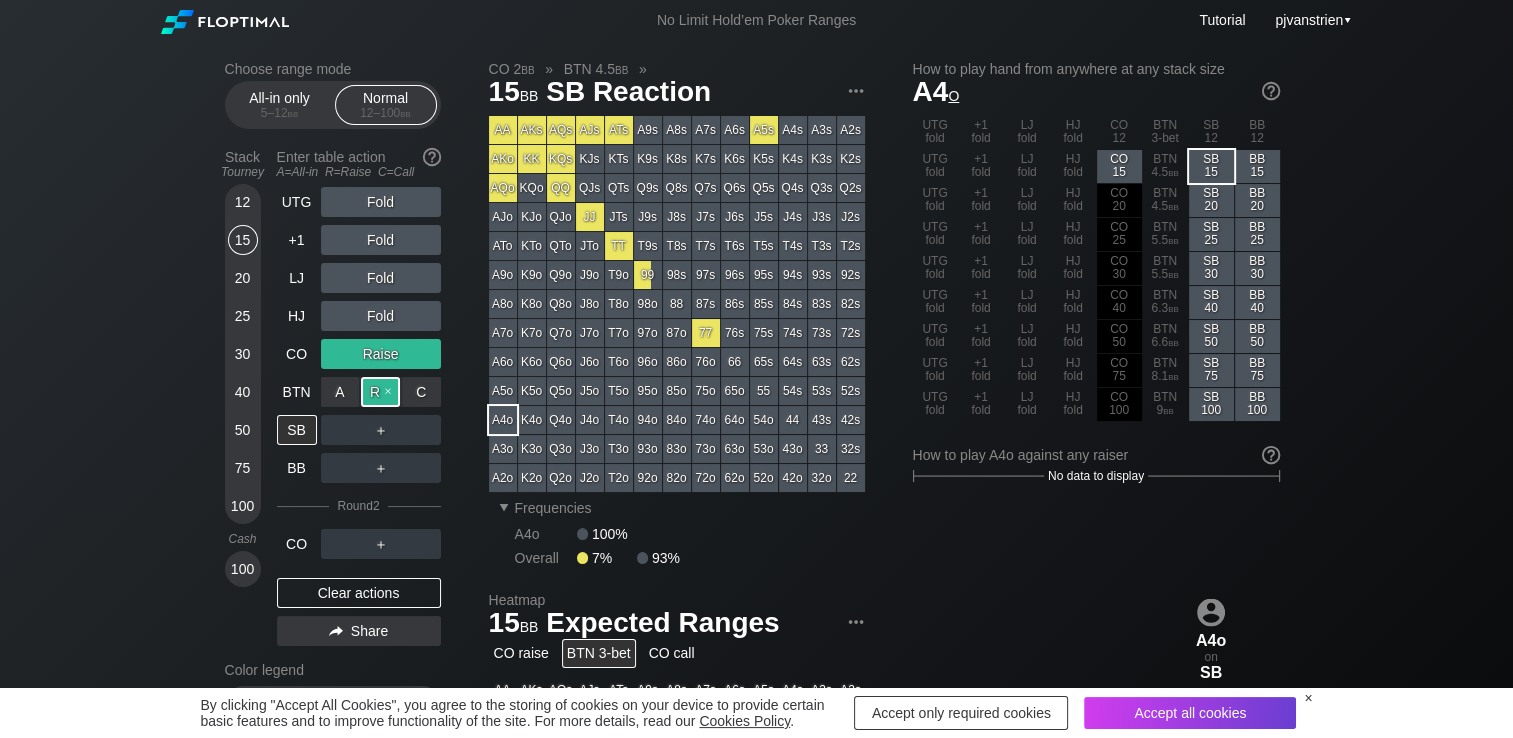 click on "R ✕" at bounding box center [380, 392] 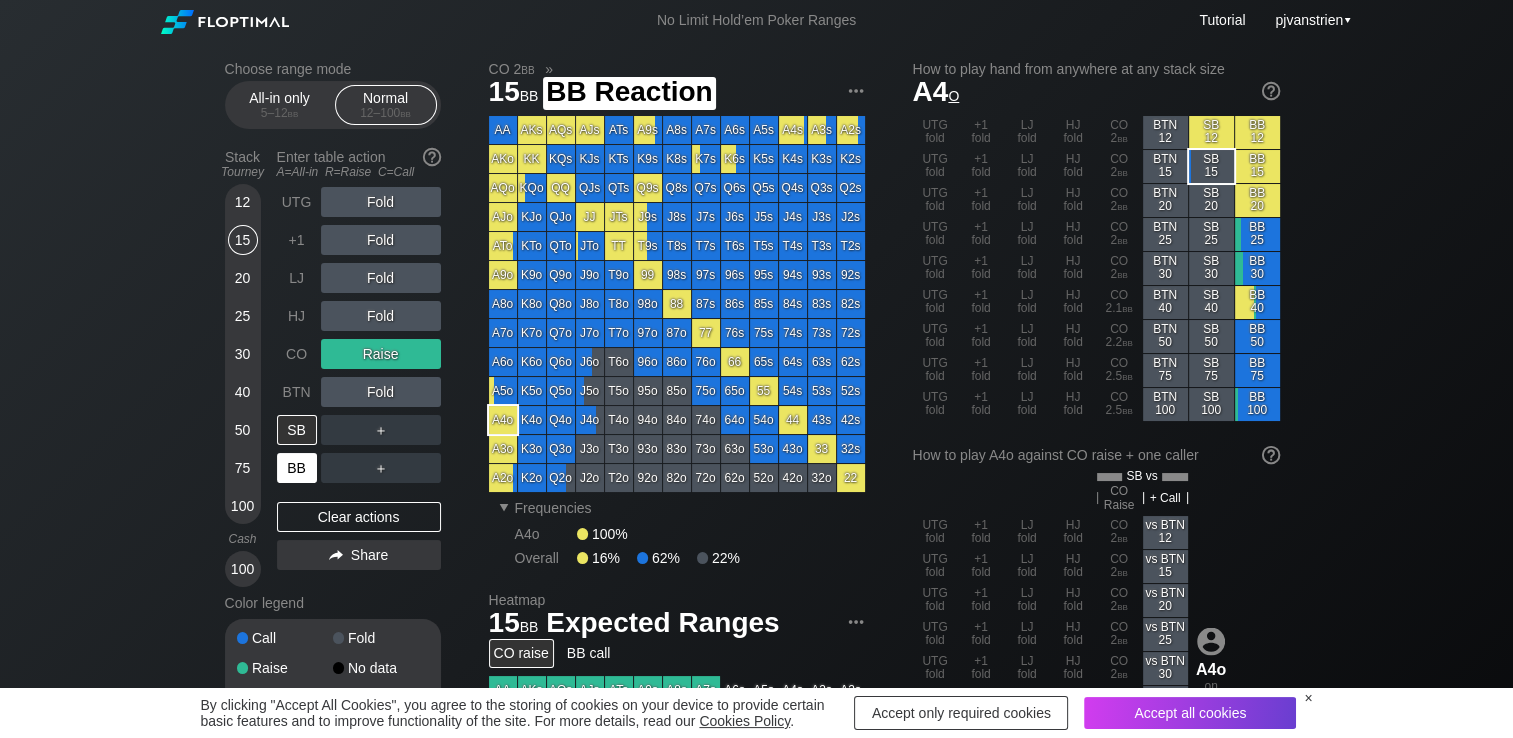 click on "BB" at bounding box center (297, 468) 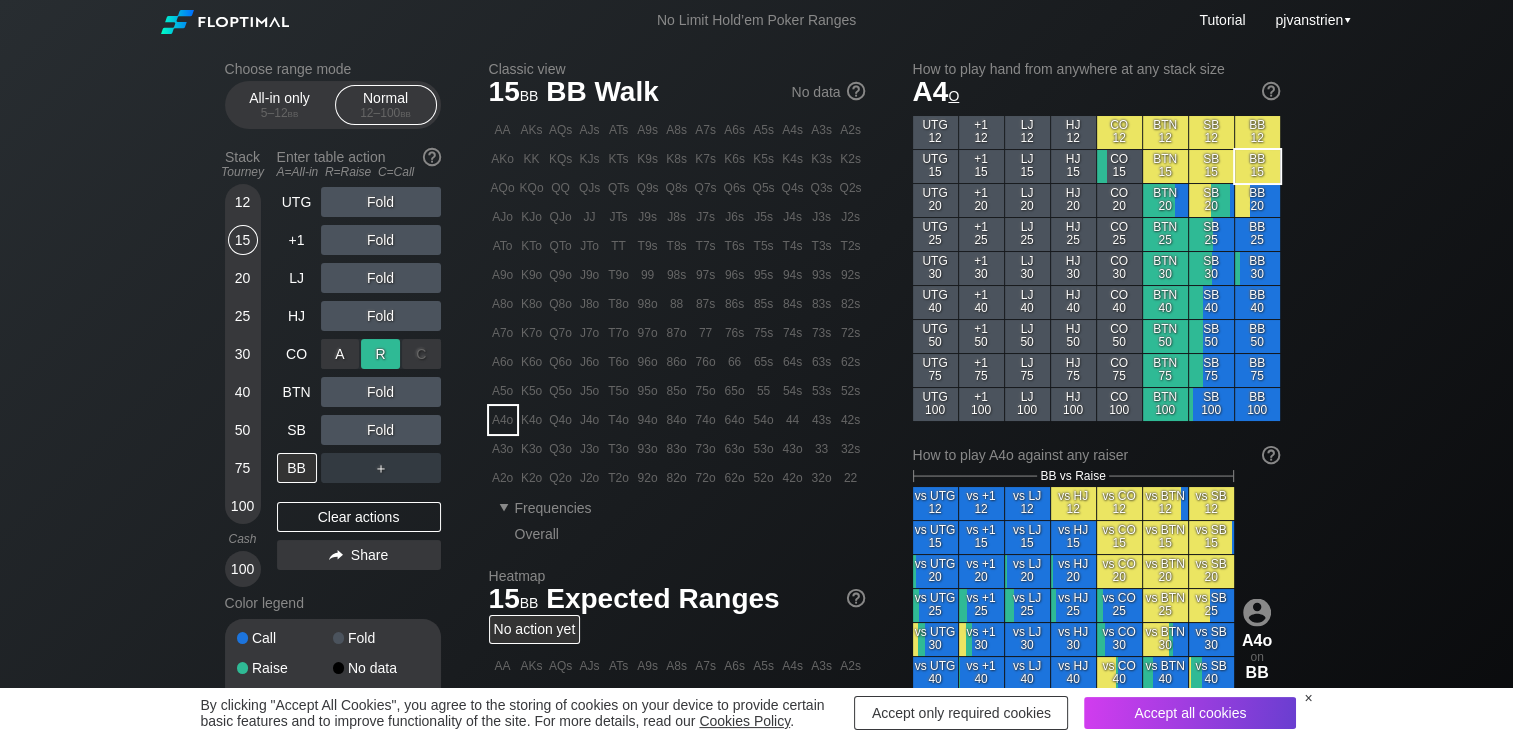 click on "R ✕" at bounding box center [380, 354] 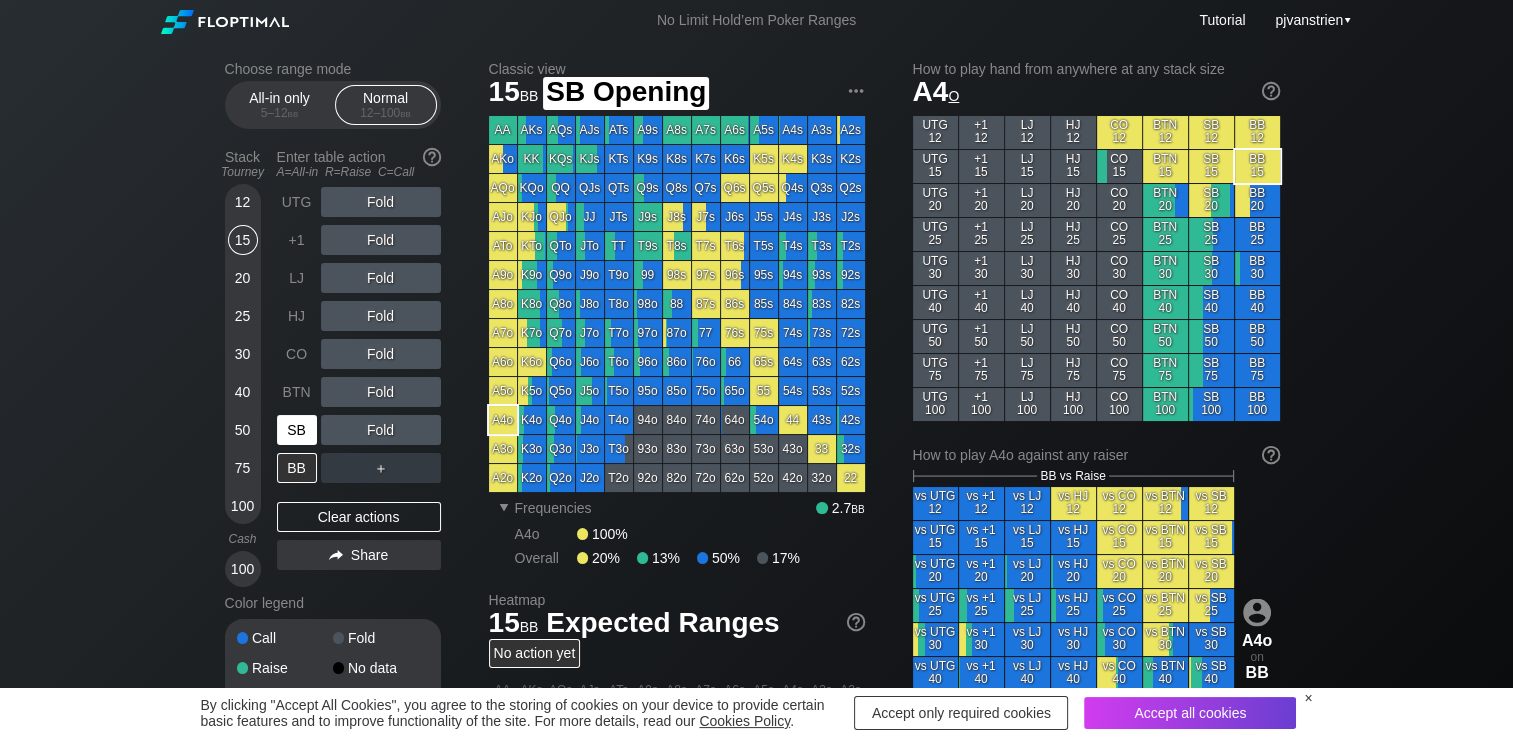 click on "SB" at bounding box center [297, 430] 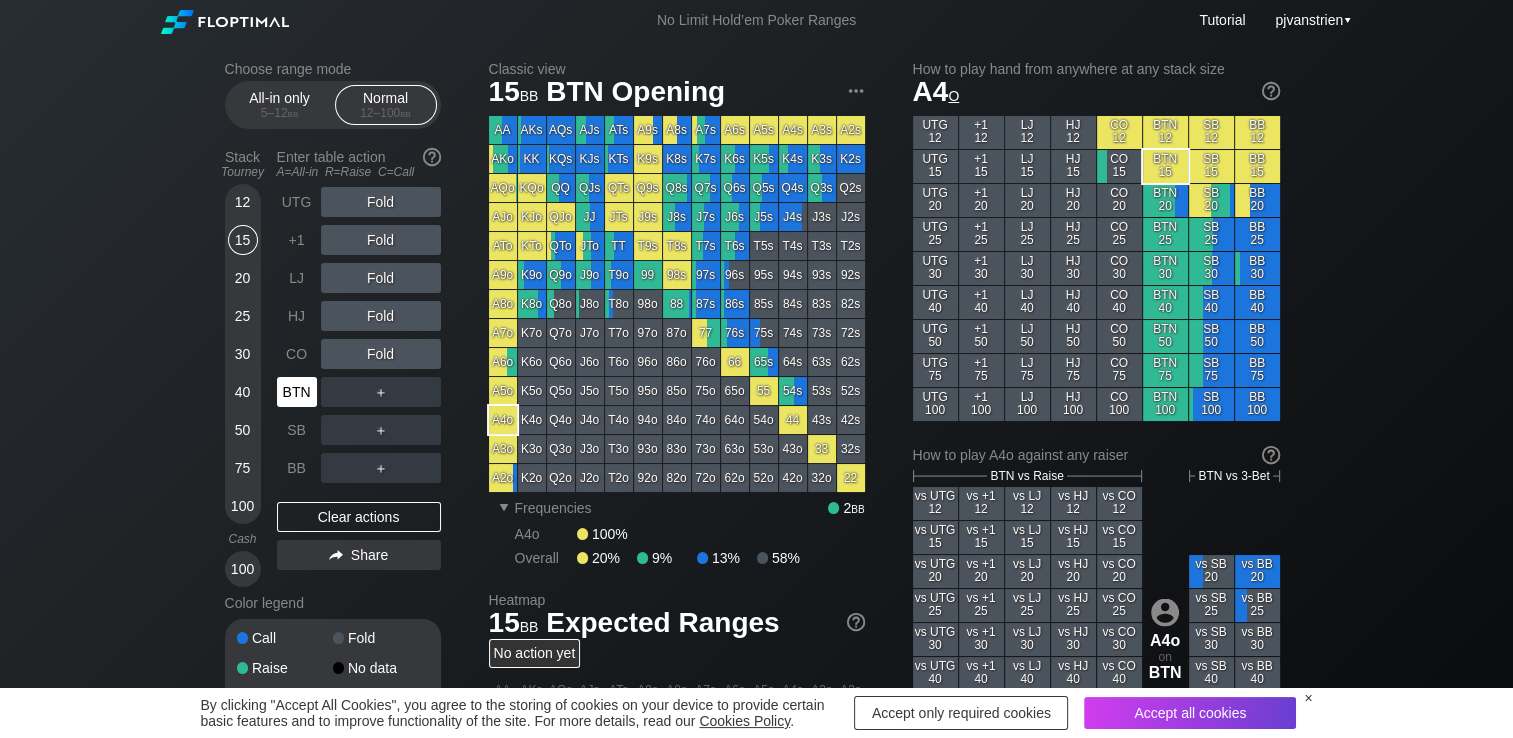 click on "BTN" at bounding box center (297, 392) 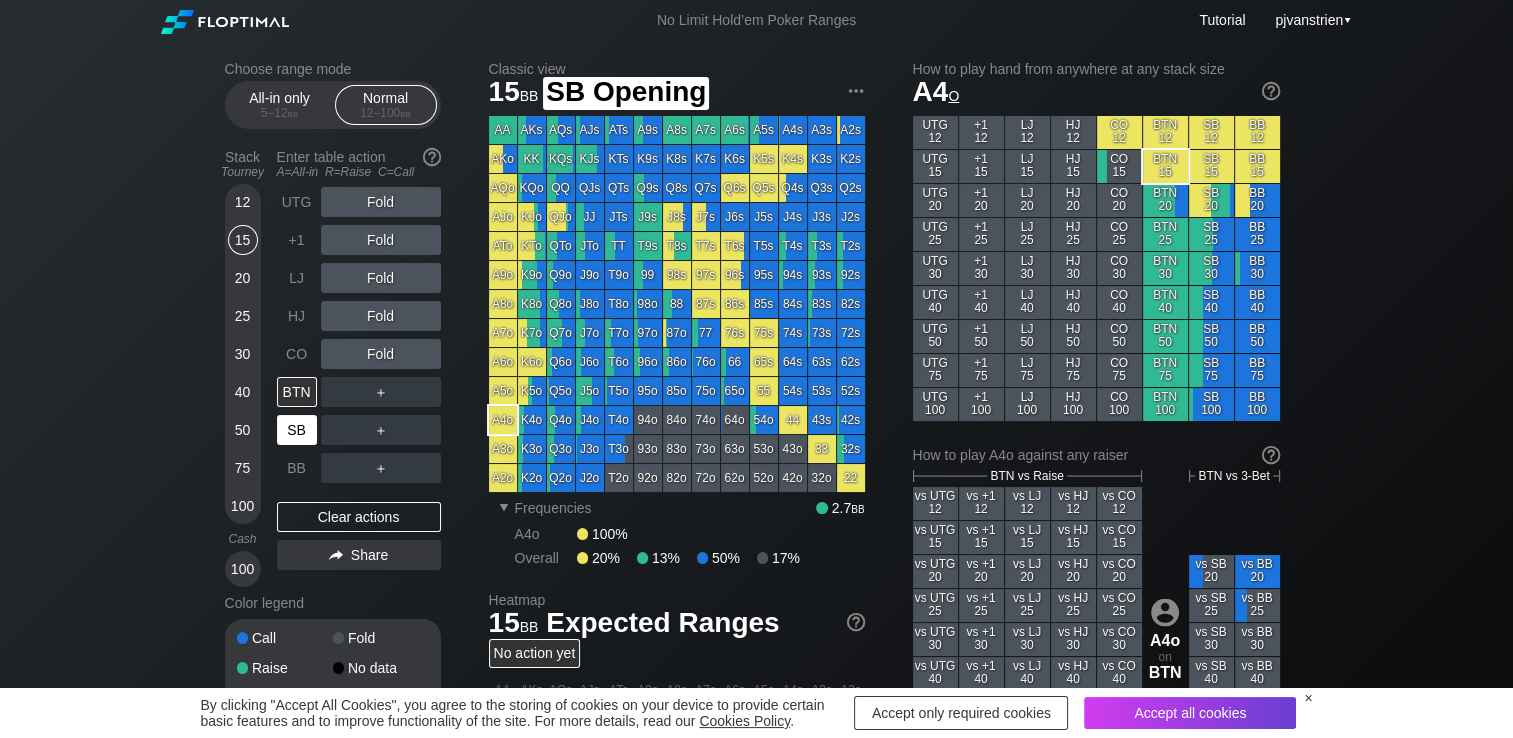 click on "SB" at bounding box center [297, 430] 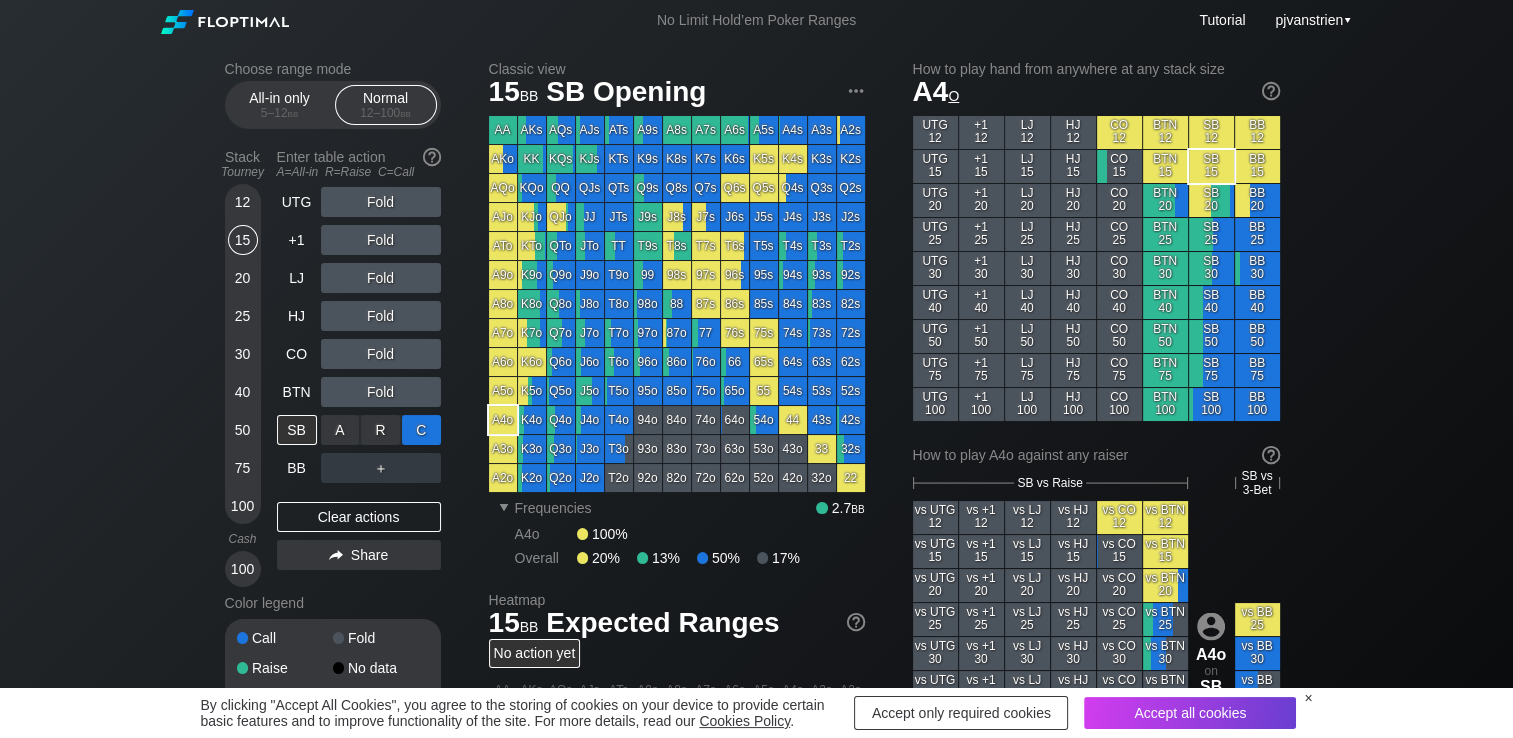 click on "C ✕" at bounding box center (421, 430) 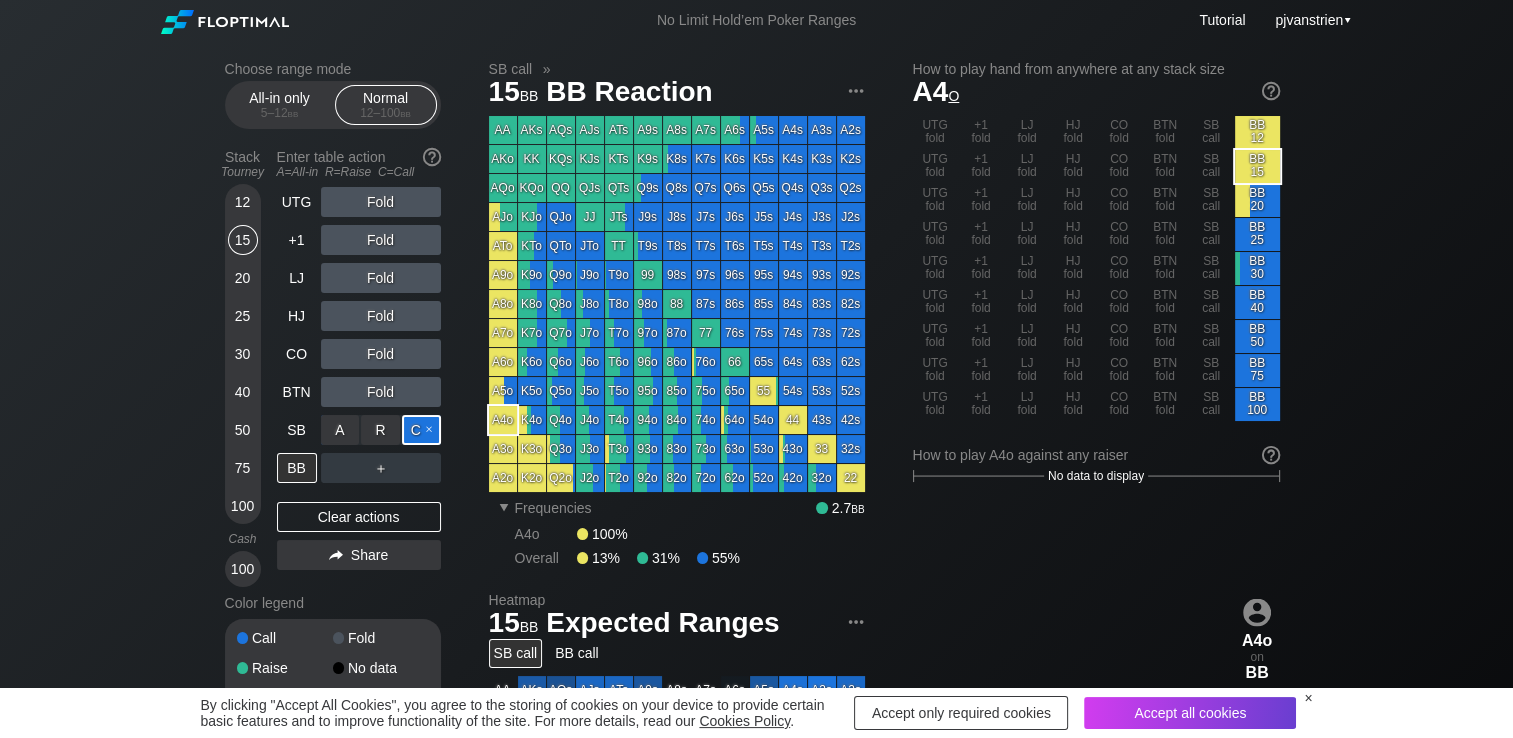 click on "C ✕" at bounding box center (421, 430) 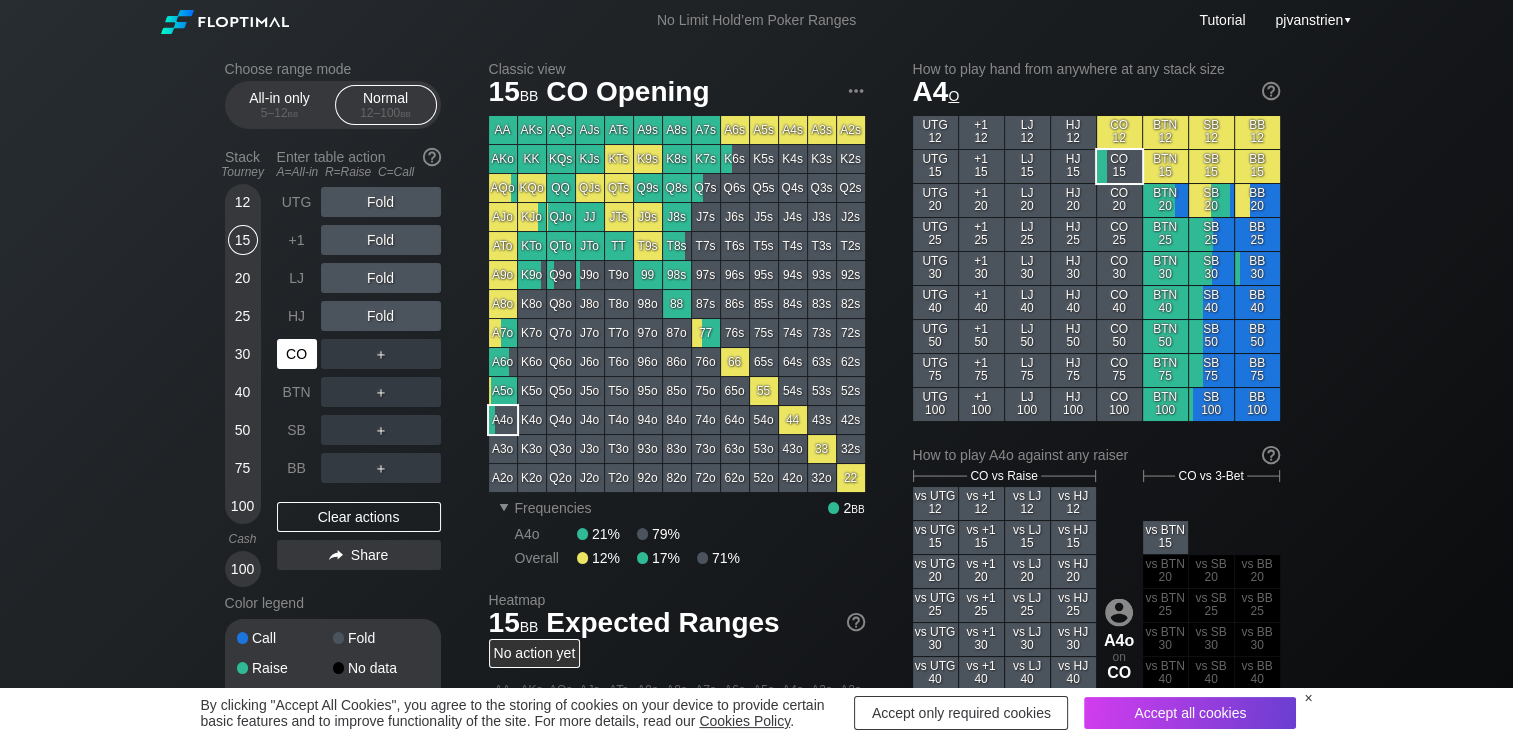 click on "CO" at bounding box center [297, 354] 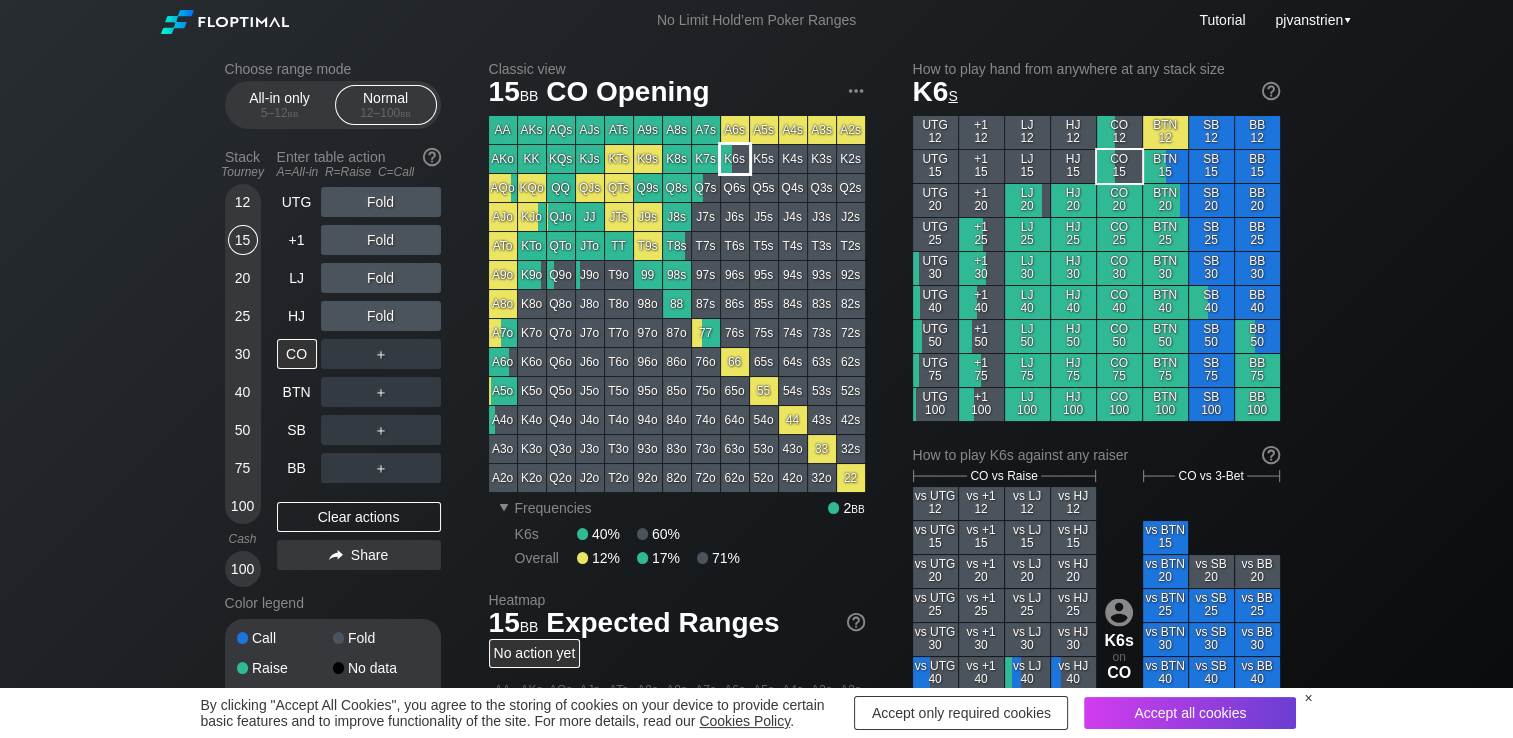 click on "K6s" at bounding box center [735, 159] 